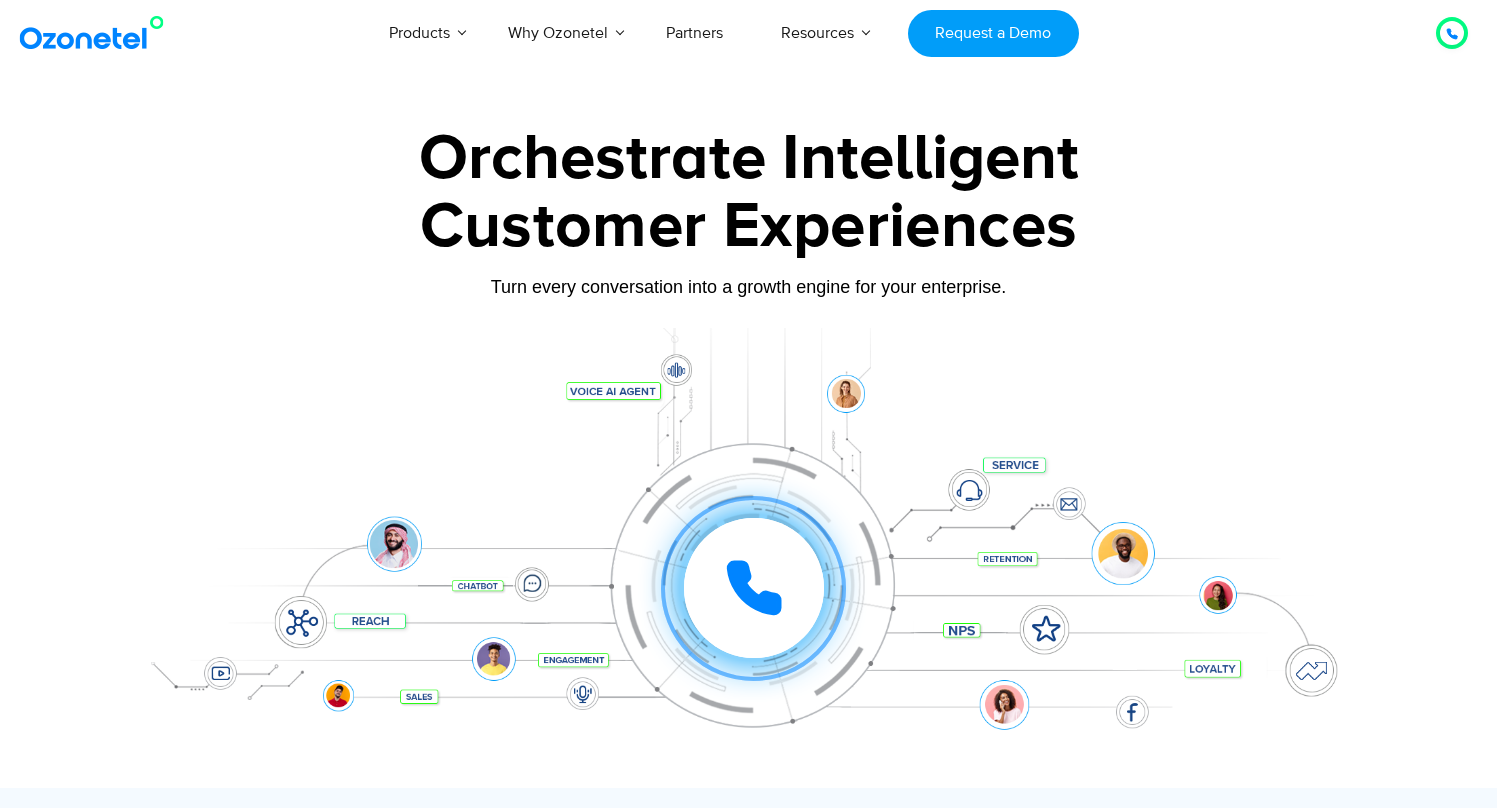 scroll, scrollTop: 0, scrollLeft: 0, axis: both 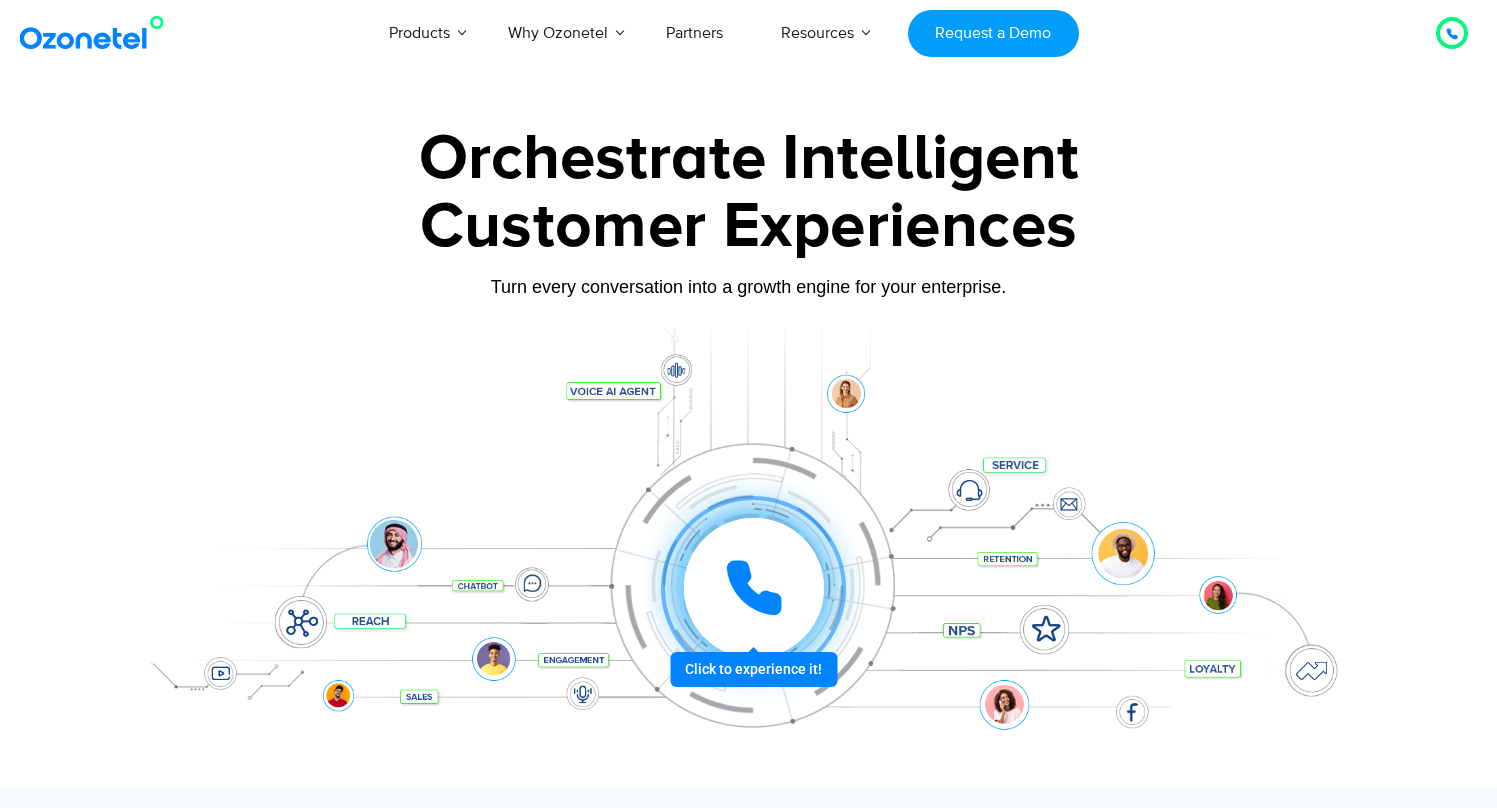 click on "Orchestrate Intelligent" at bounding box center (749, 159) 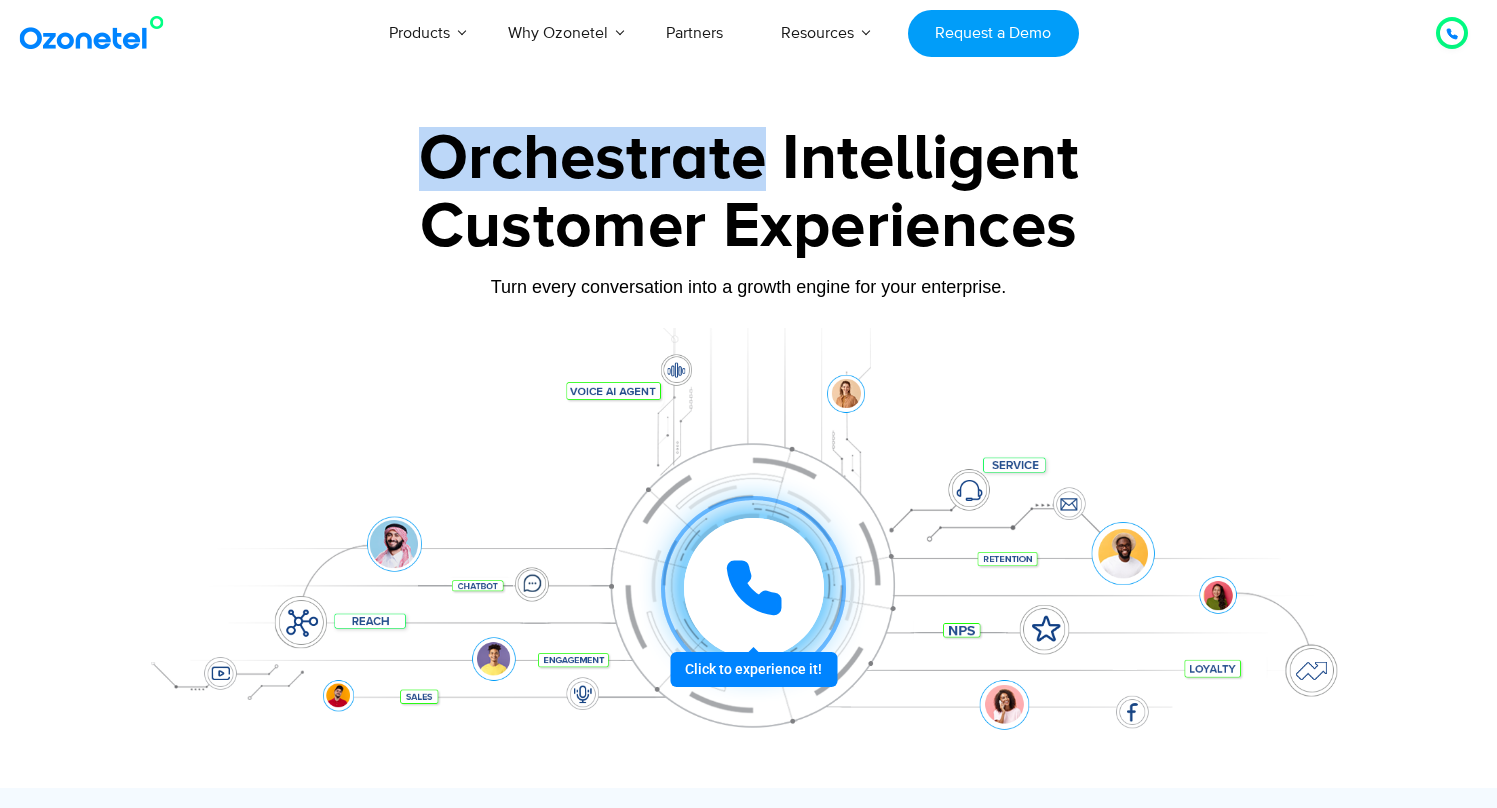 click on "Orchestrate Intelligent" at bounding box center [749, 159] 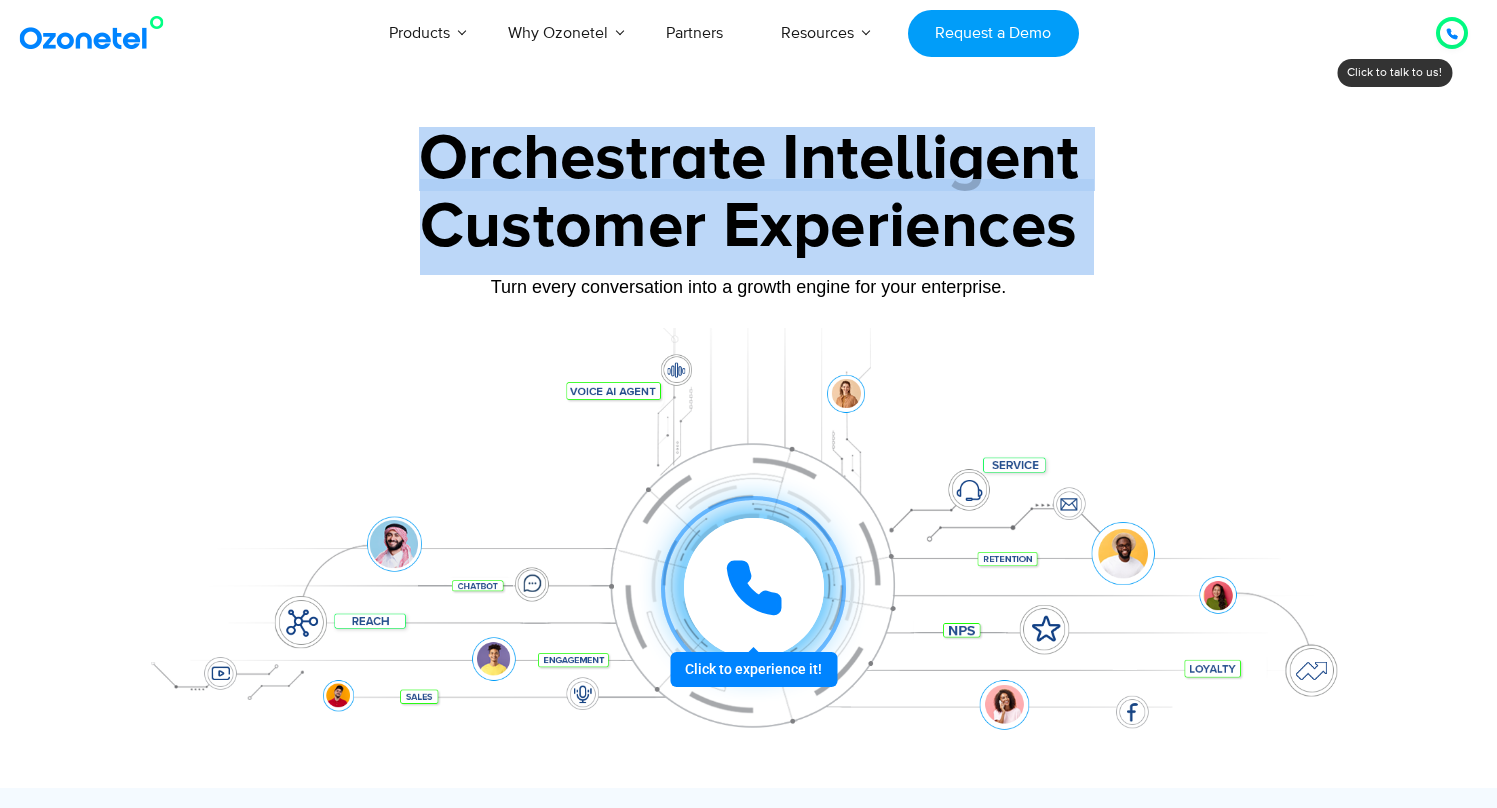 drag, startPoint x: 536, startPoint y: 168, endPoint x: 624, endPoint y: 274, distance: 137.76791 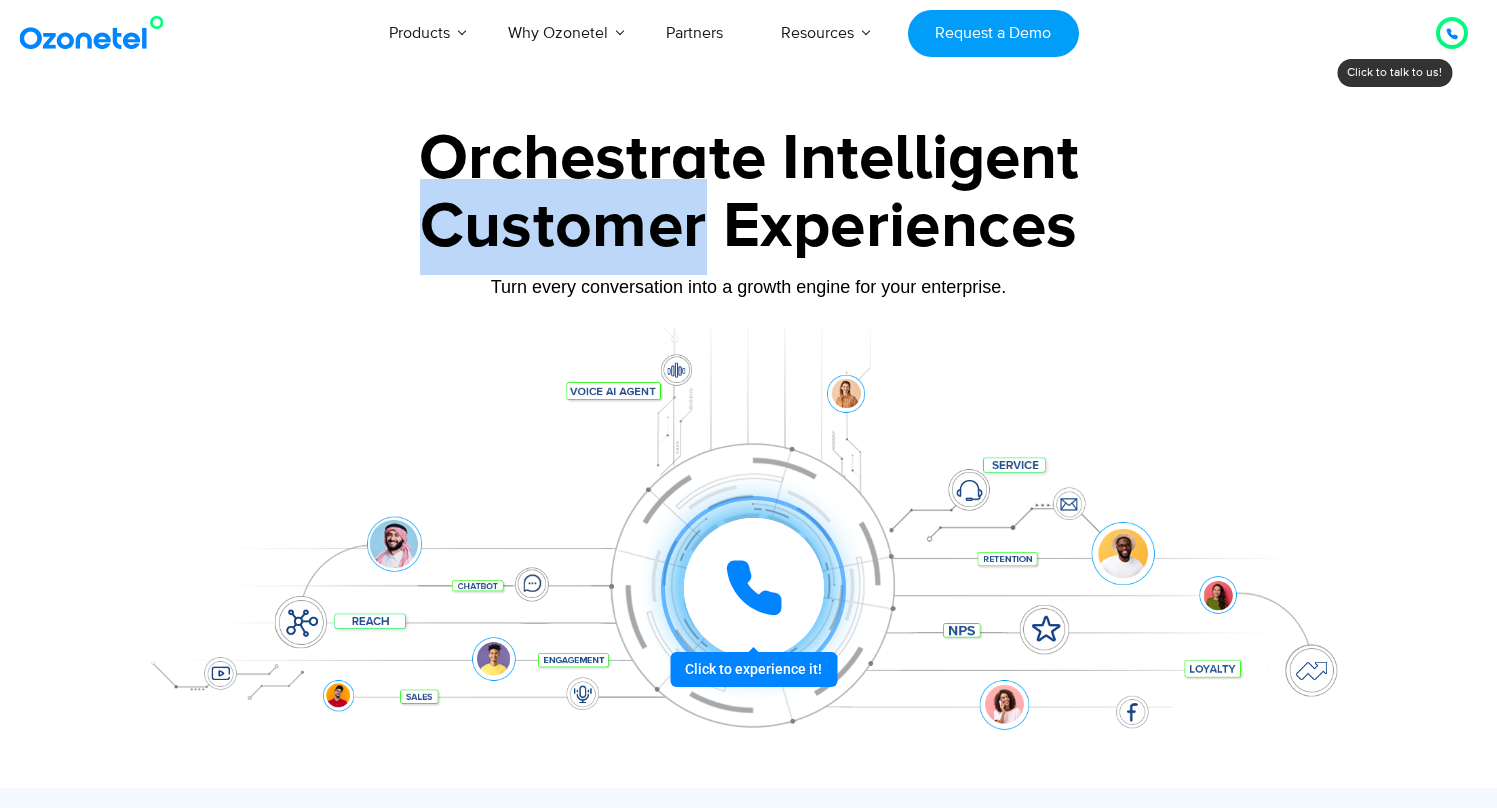 click on "Customer      Experiences" at bounding box center (749, 227) 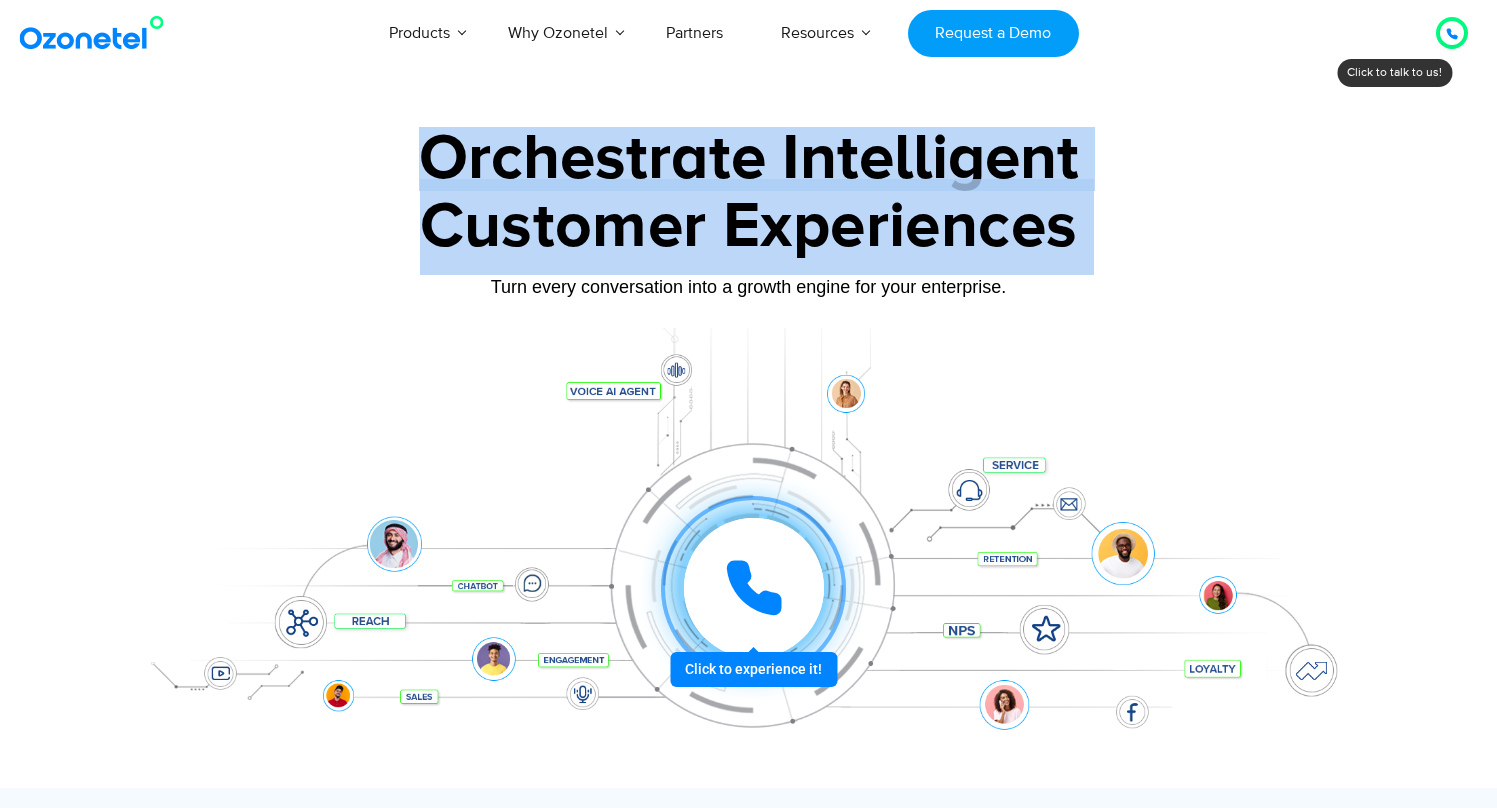 drag, startPoint x: 604, startPoint y: 238, endPoint x: 578, endPoint y: 166, distance: 76.55064 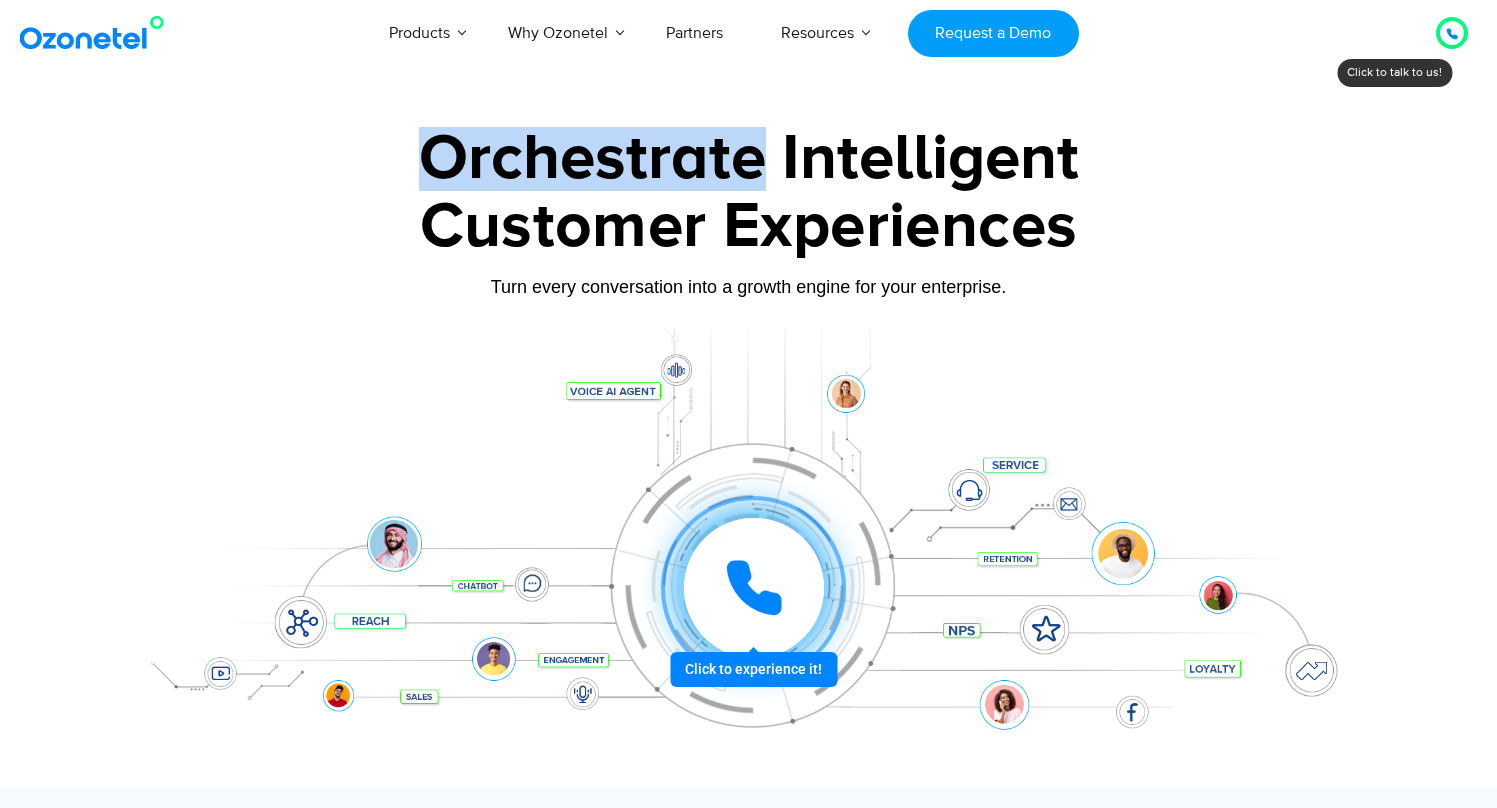 click on "Orchestrate Intelligent" at bounding box center [749, 159] 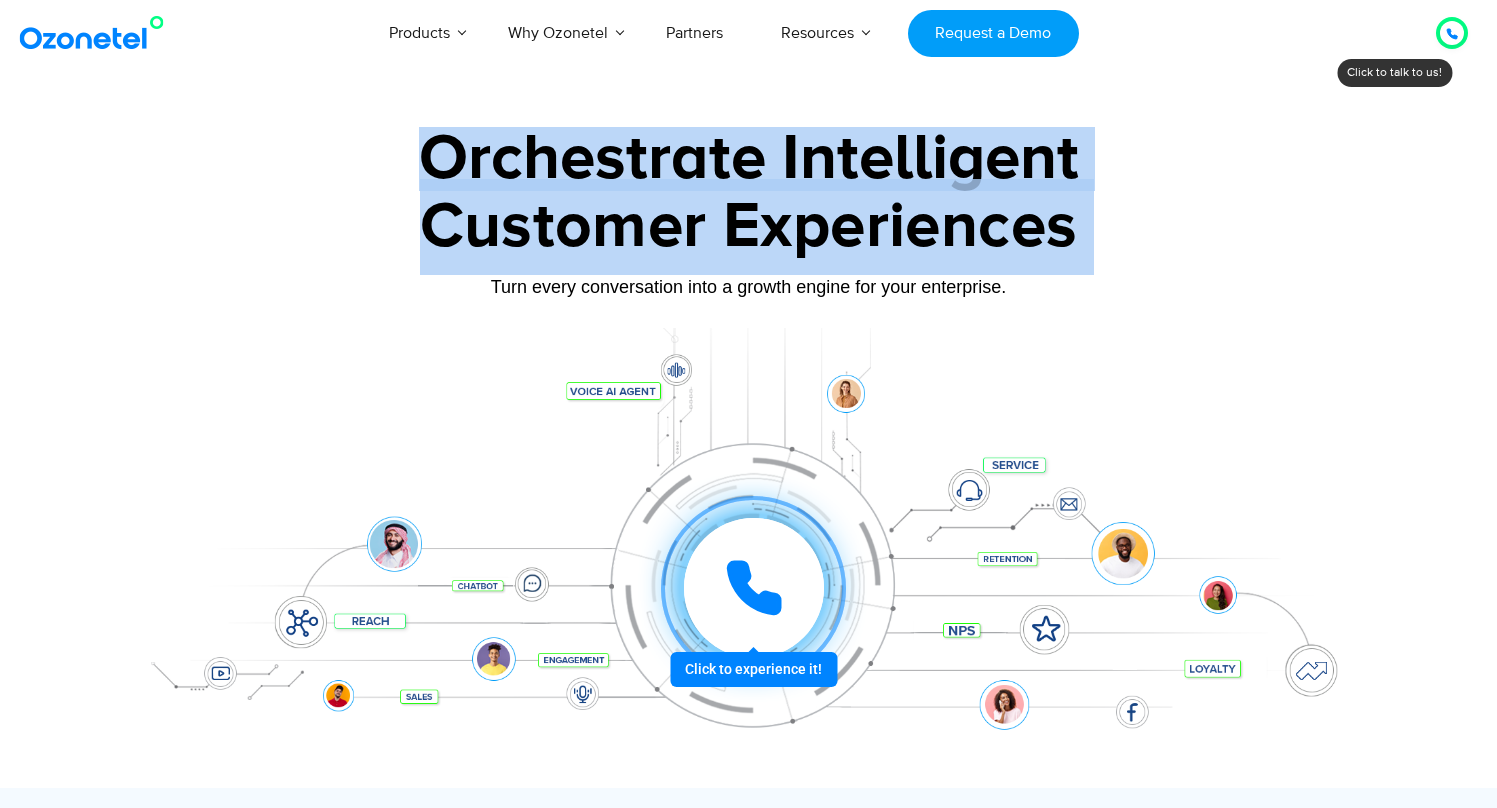 drag, startPoint x: 578, startPoint y: 166, endPoint x: 739, endPoint y: 250, distance: 181.5957 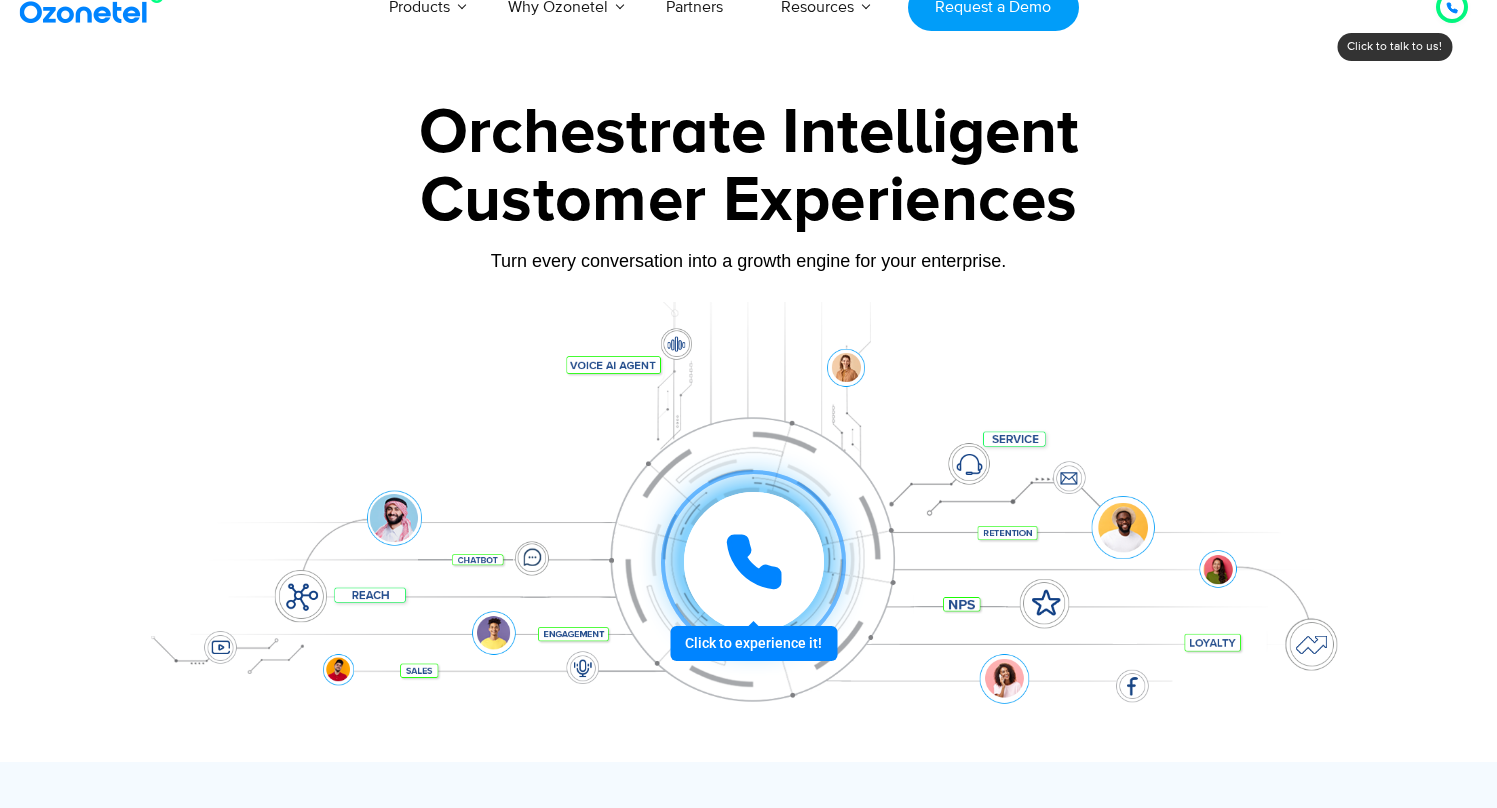 scroll, scrollTop: 0, scrollLeft: 0, axis: both 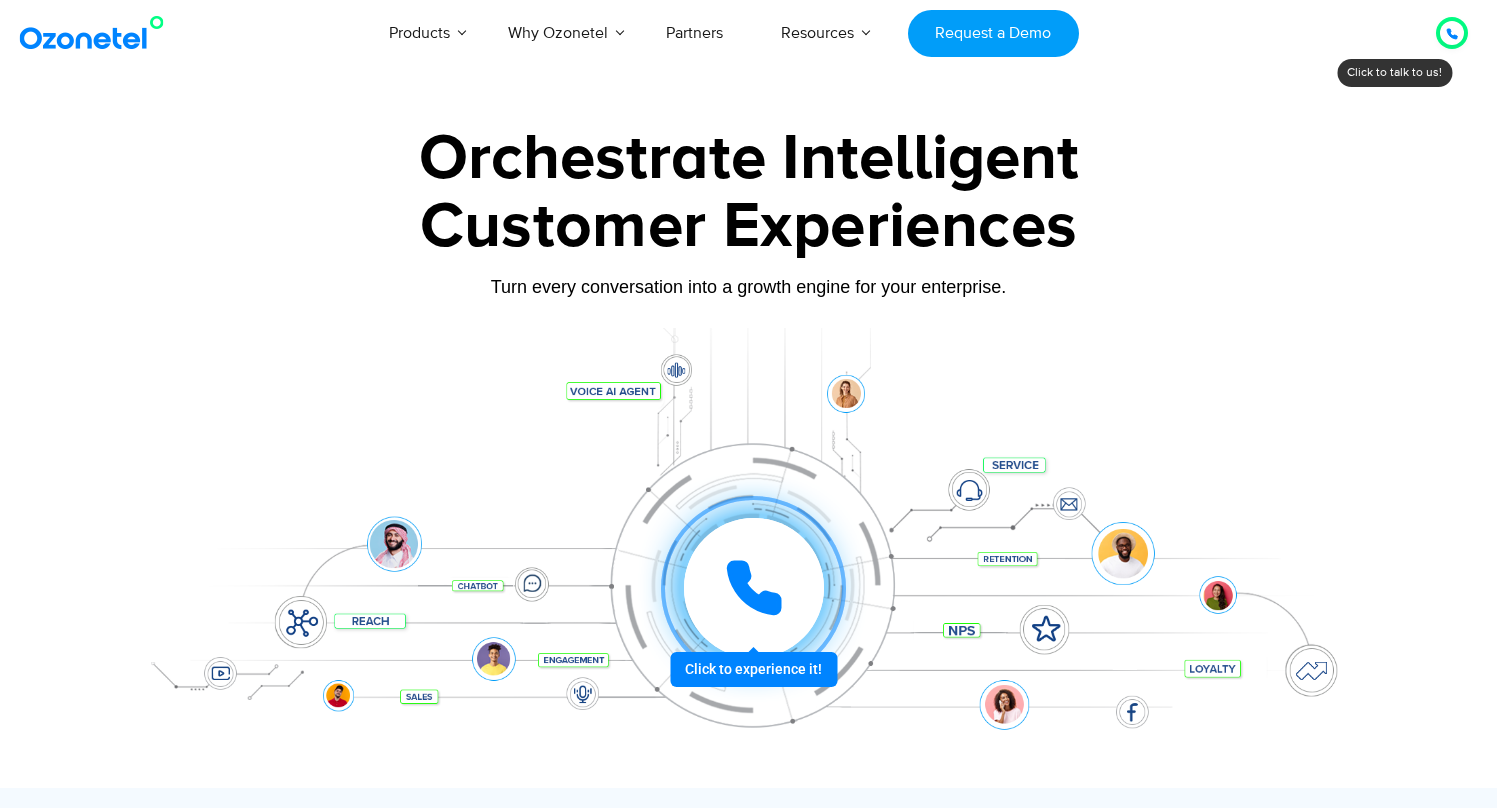 click 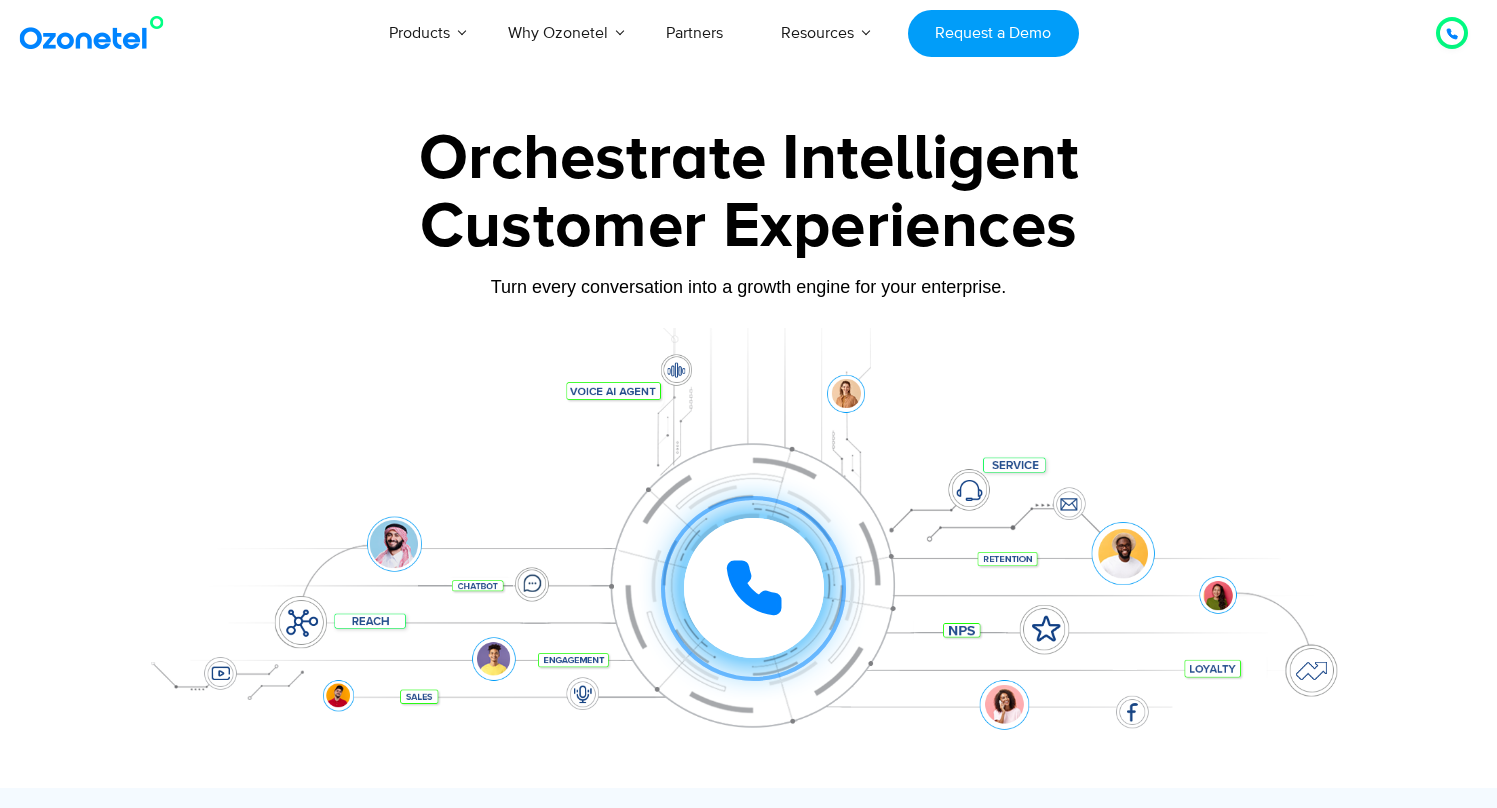 click 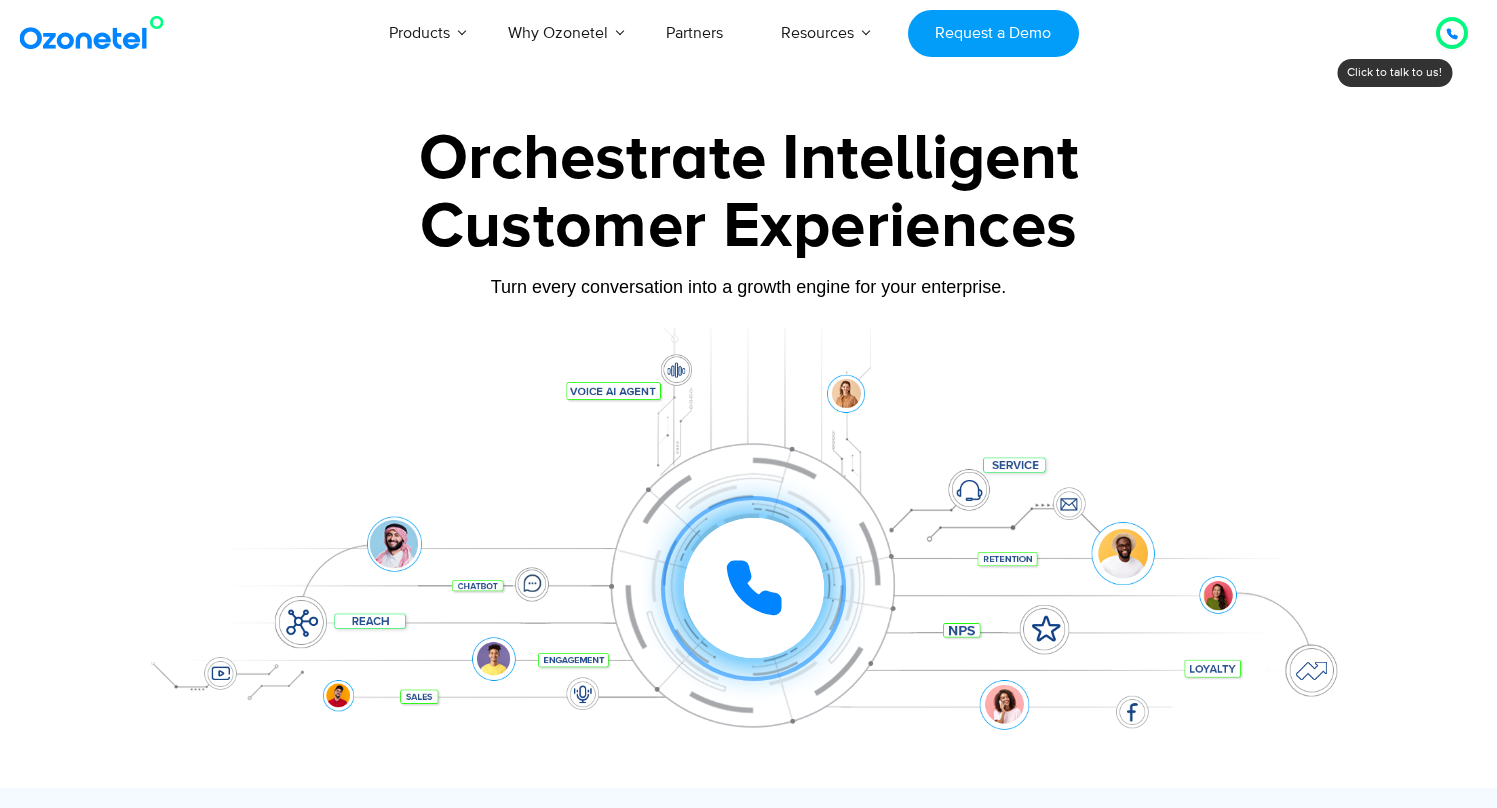 click on "Orchestrate Intelligent" at bounding box center (749, 159) 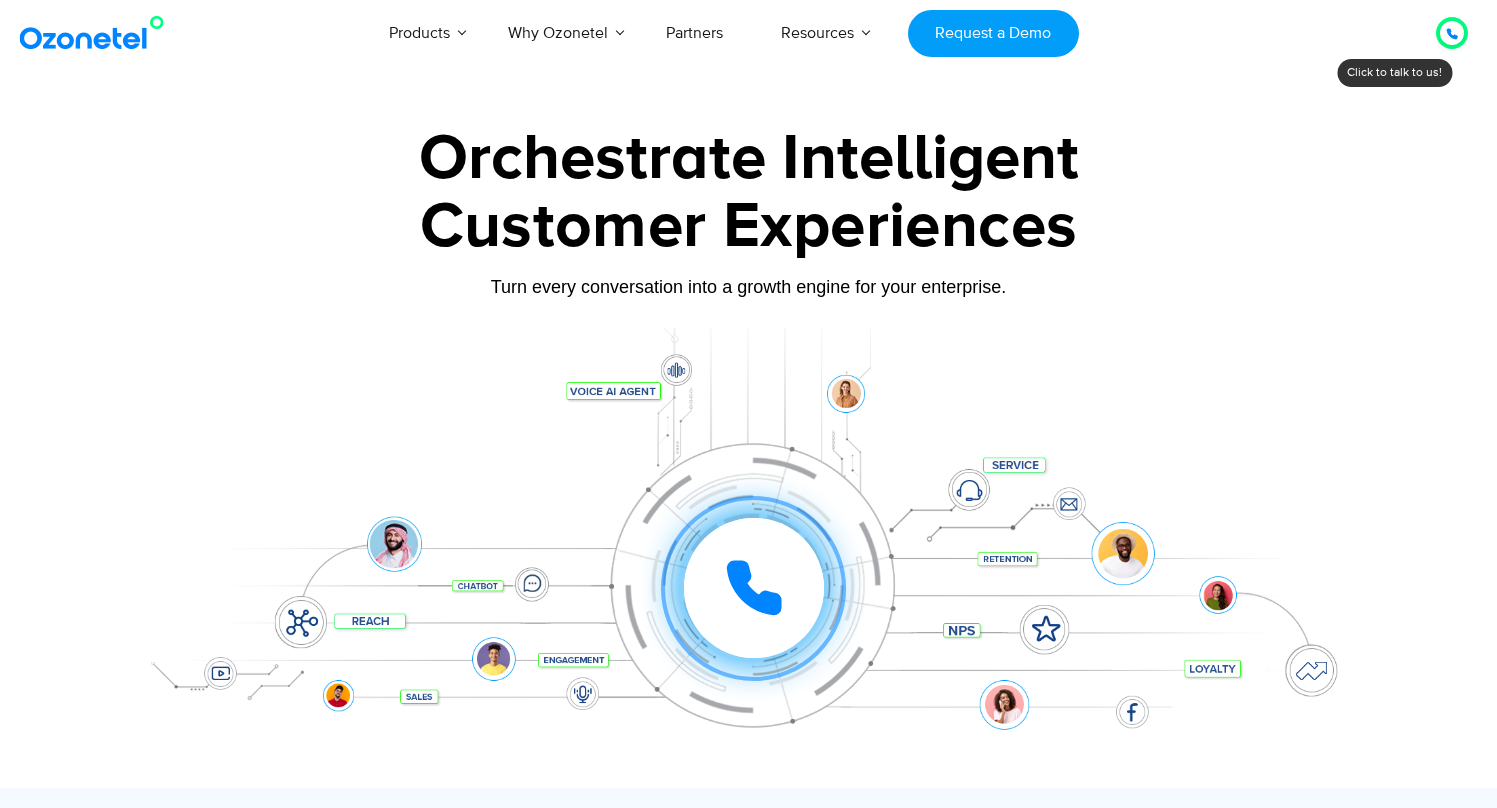 click 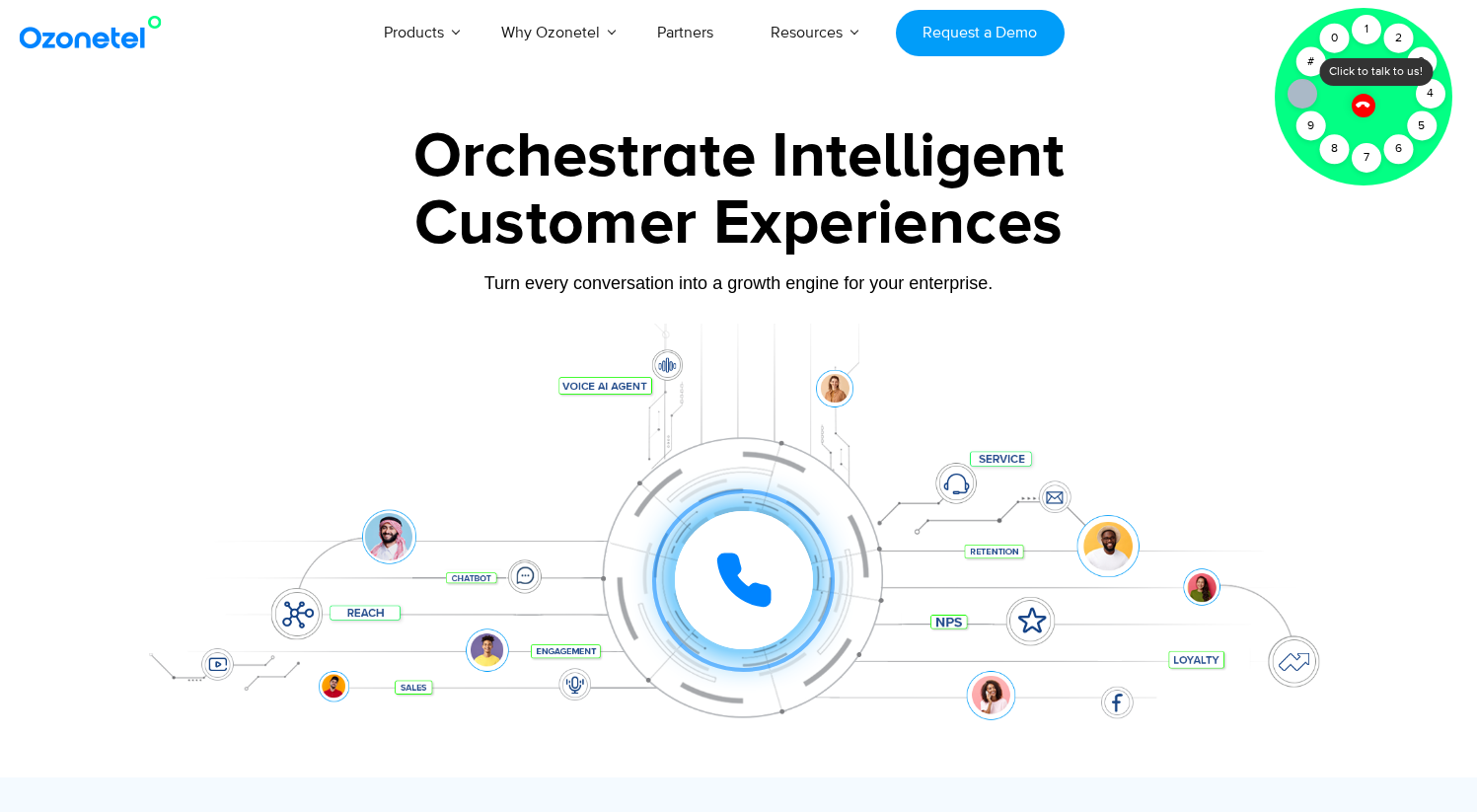 click on "Customer      Experiences" at bounding box center (739, 224) 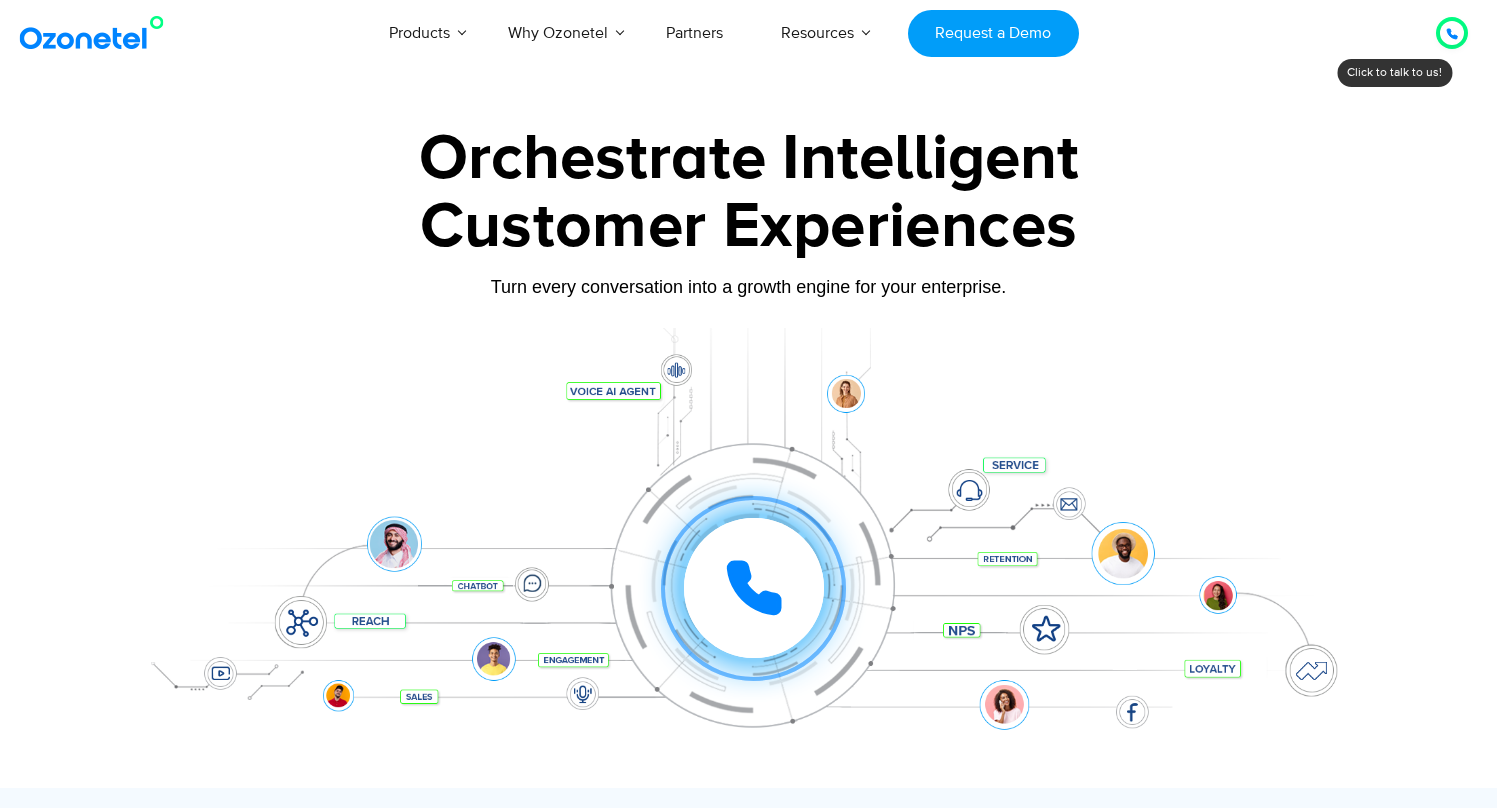 click on "Customer      Experiences" at bounding box center (749, 227) 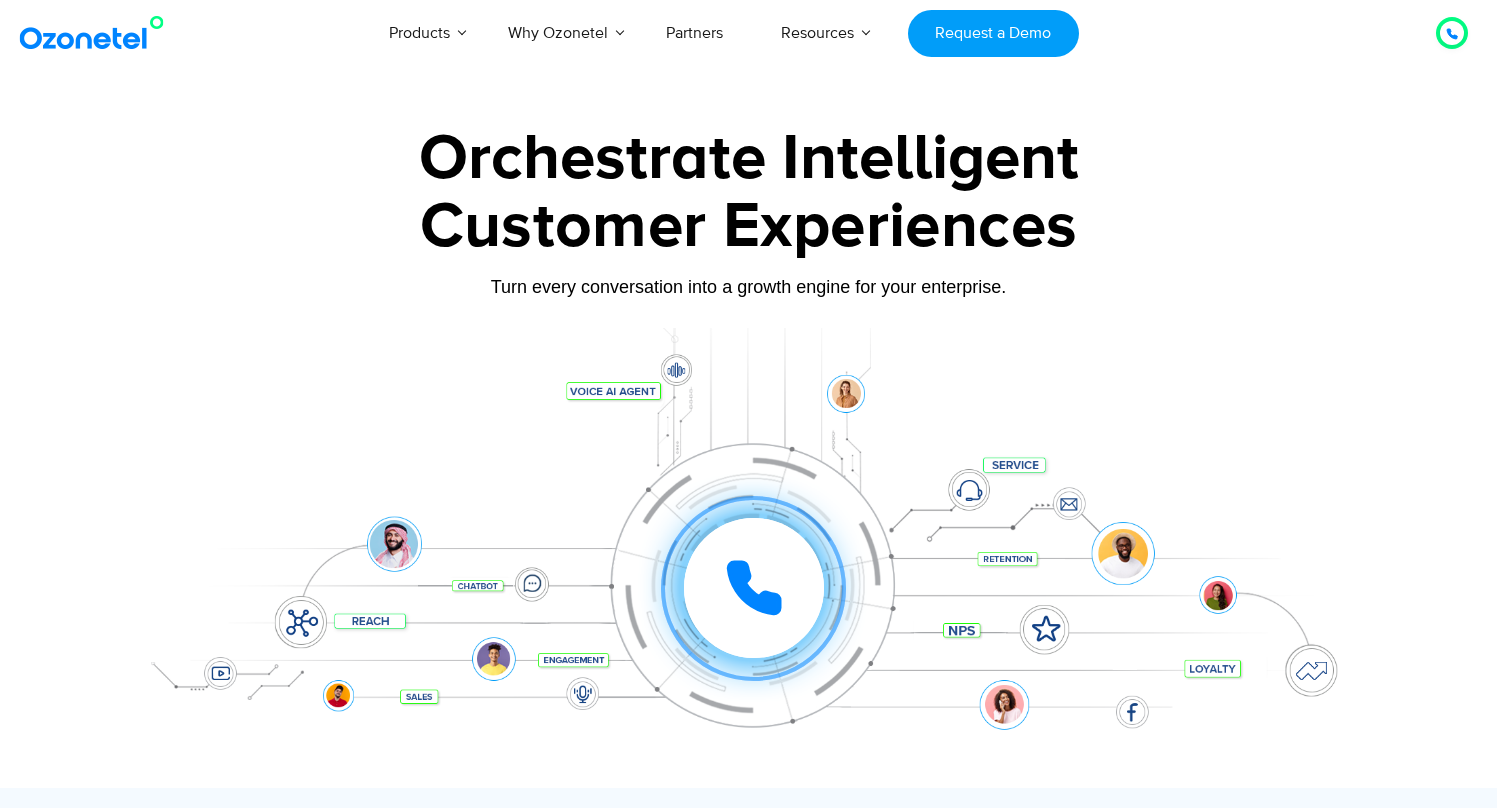 click on "Orchestrate Intelligent" at bounding box center [749, 159] 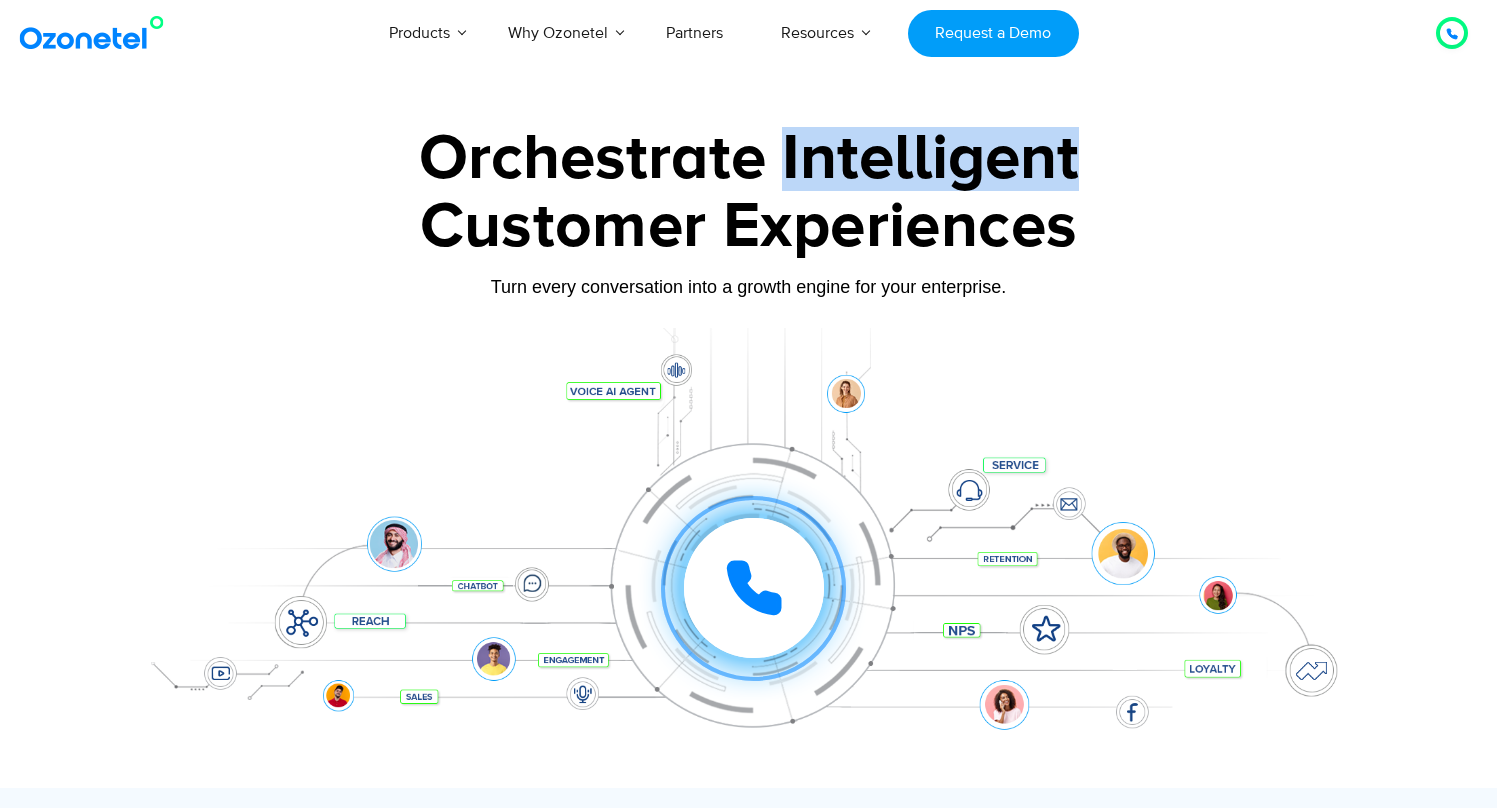 click on "Orchestrate Intelligent" at bounding box center [749, 159] 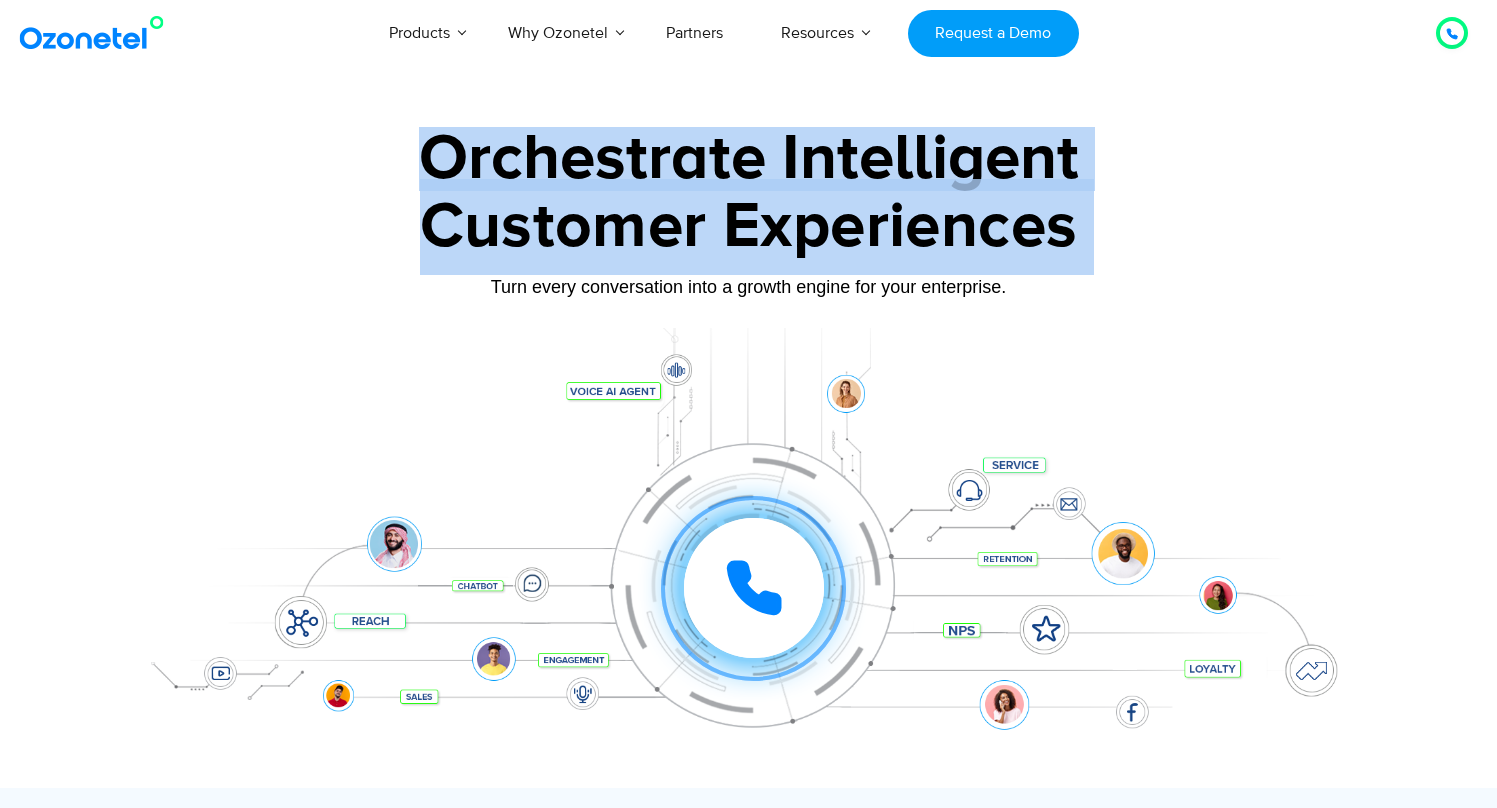 drag, startPoint x: 987, startPoint y: 139, endPoint x: 1009, endPoint y: 231, distance: 94.59387 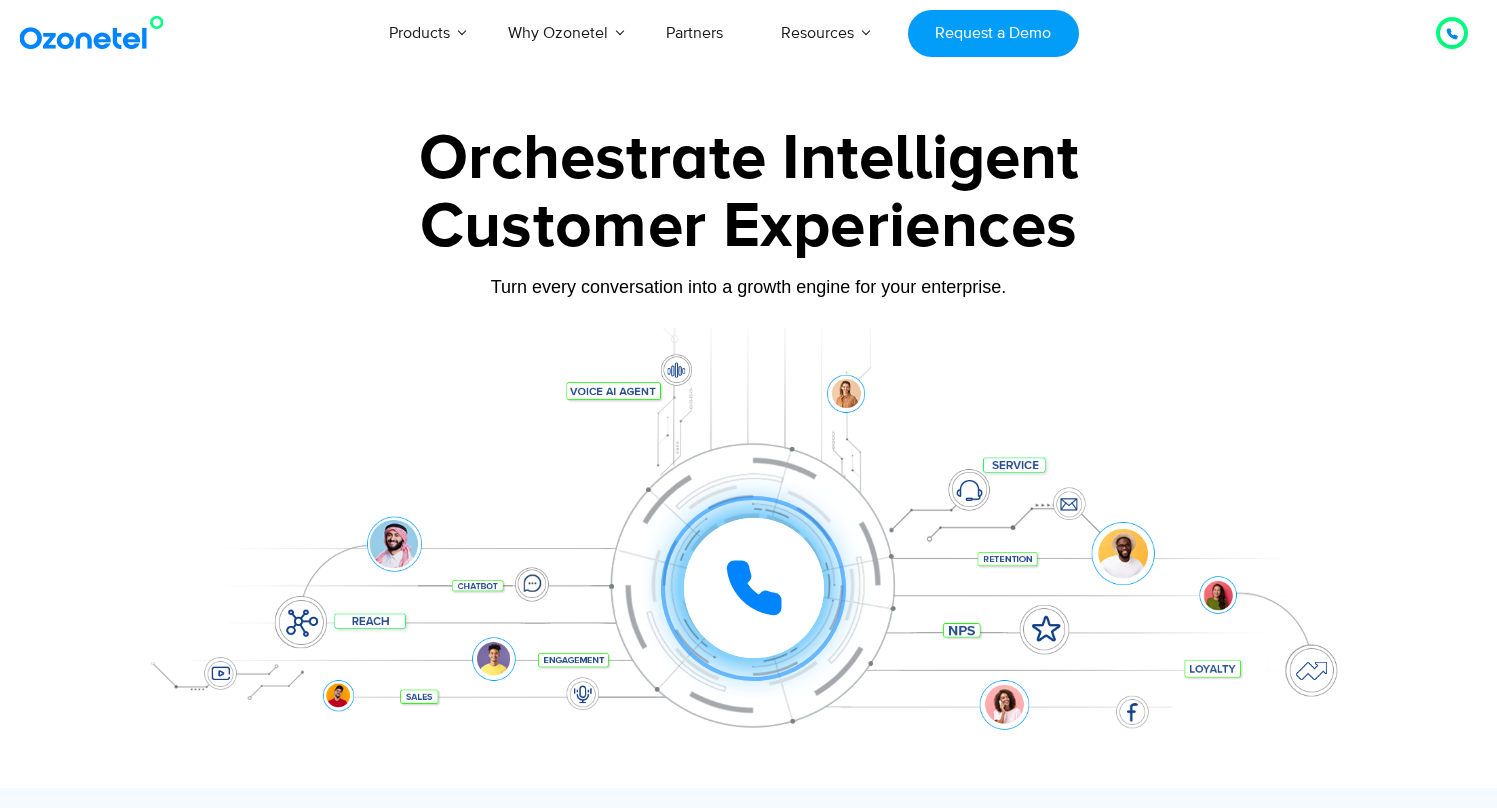 click at bounding box center (1452, 33) 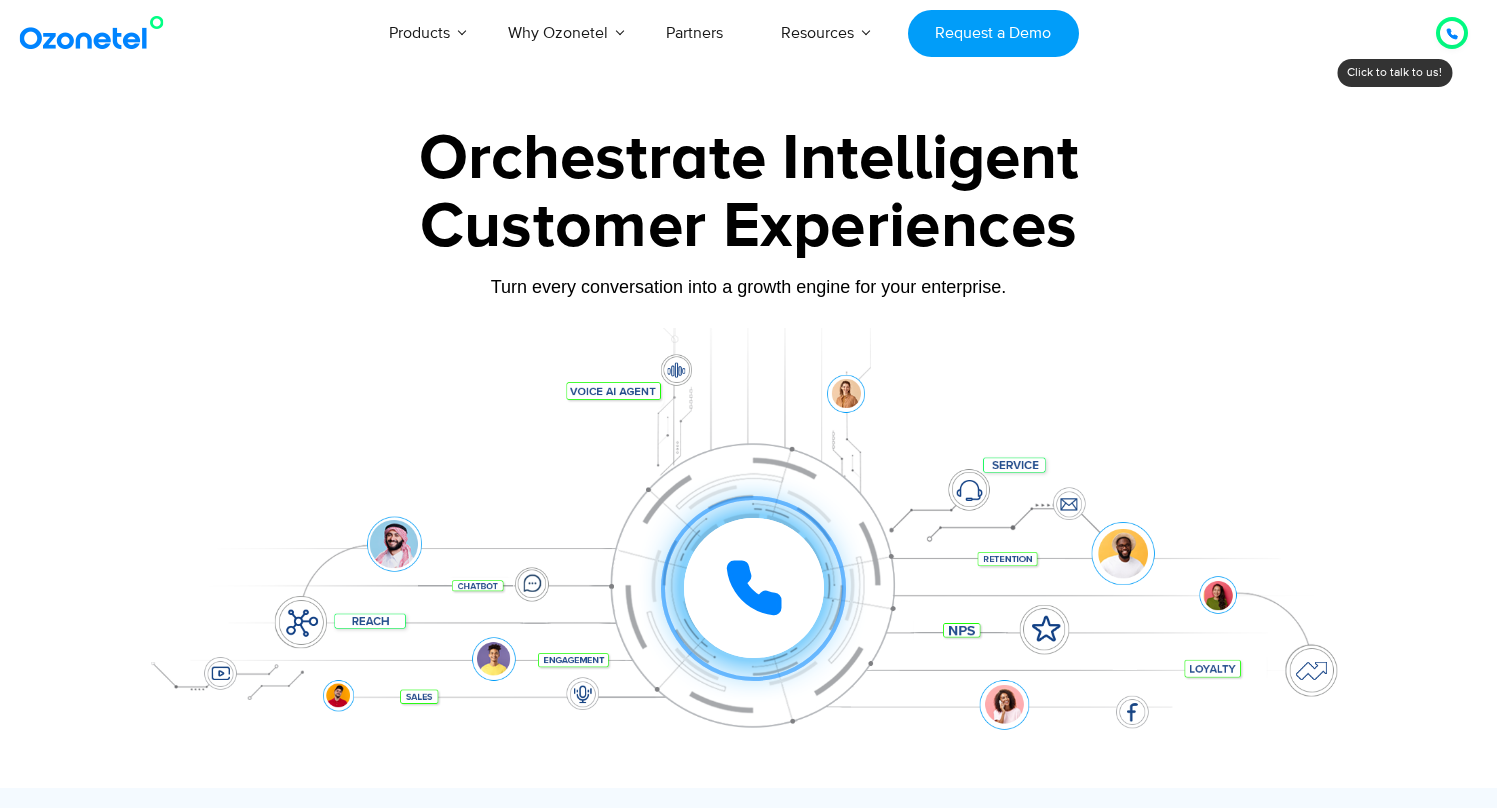 click at bounding box center [1452, 33] 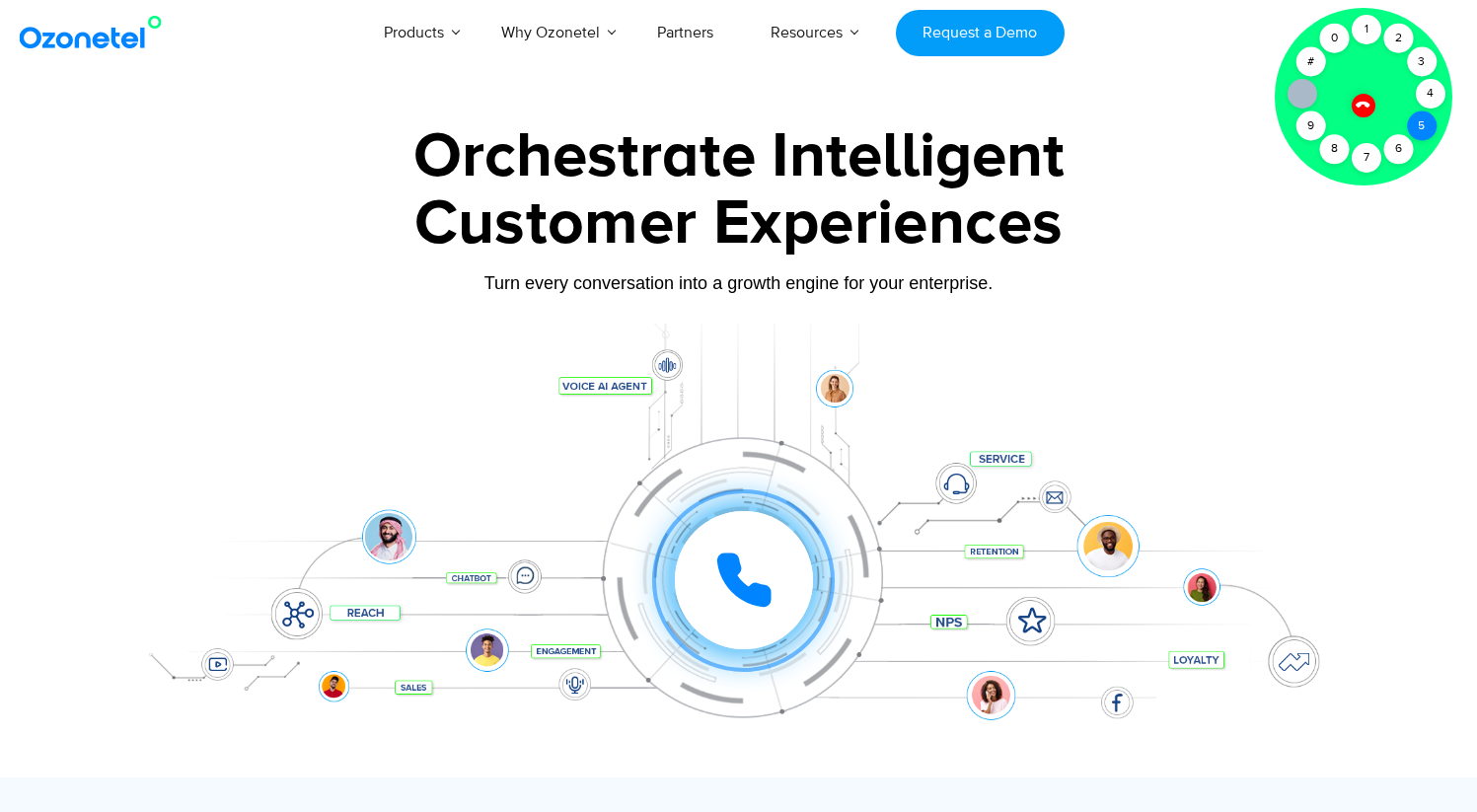 click on "5" at bounding box center [1422, 126] 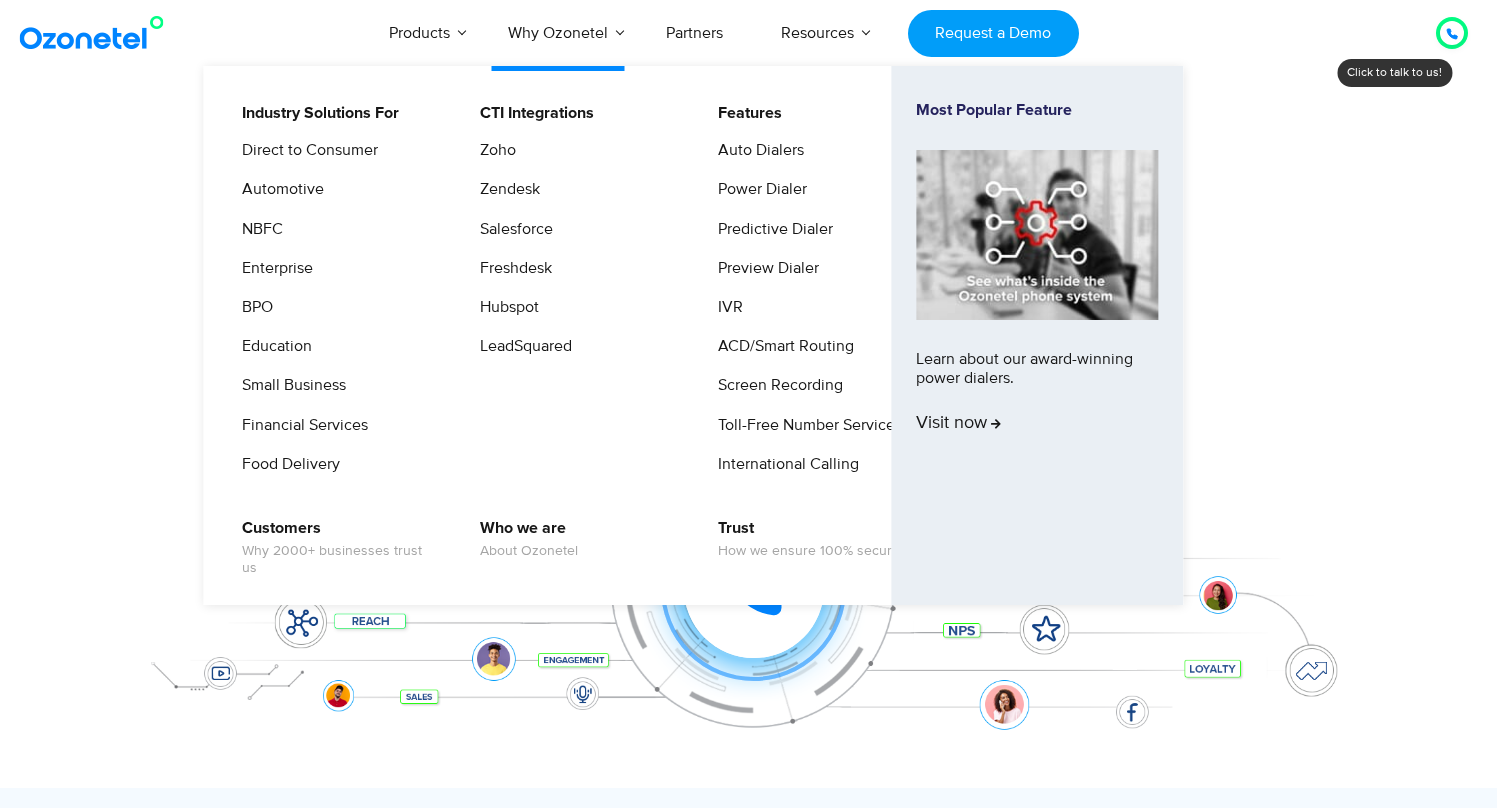 click on "Products
AI & CX
Voice AI Agents
Agent Assist
Voice of Customer
Quality Audits
Knowledge AI
Call Center Solution Complete call center on the cloud
Inbound Calling
Outbound Calling
Blended Call Center
CTI Integrations
Automated Telemarketing
Cloud Telephony
Sales Dialer Solution  Better Inbound Sales & Outreach
Click to Call
Auto Dialers
CRM Integrations
Virtual Number | IVR Number
Inside sales solution
Missed Call Solutions
Digital Channels
Whatsapp Business Solution
Intercom Integration
Ozonetel CX Hub Unified customer experience platform
Omnichannel Routing
Conversational AI
Speech Analytics
Business Phone System Organize your calls
Auto Attendant
Contact Manager
New Product Launch Power Instant Conversations with Customers using CXi Switch Visit now Learn More
Why Ozonetel
Industry Solutions For
Direct to Consumer" at bounding box center (719, 33) 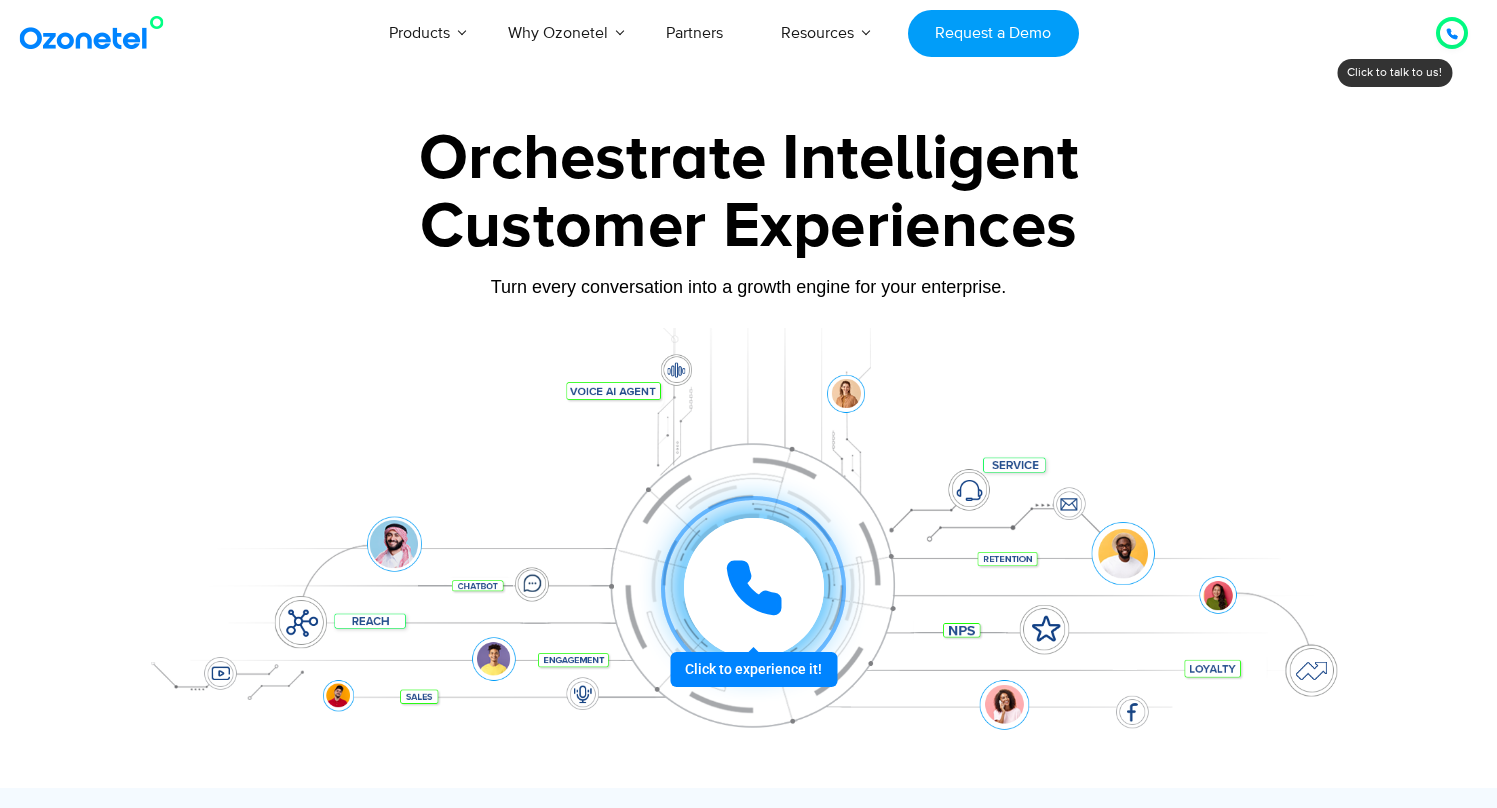 scroll, scrollTop: 0, scrollLeft: 0, axis: both 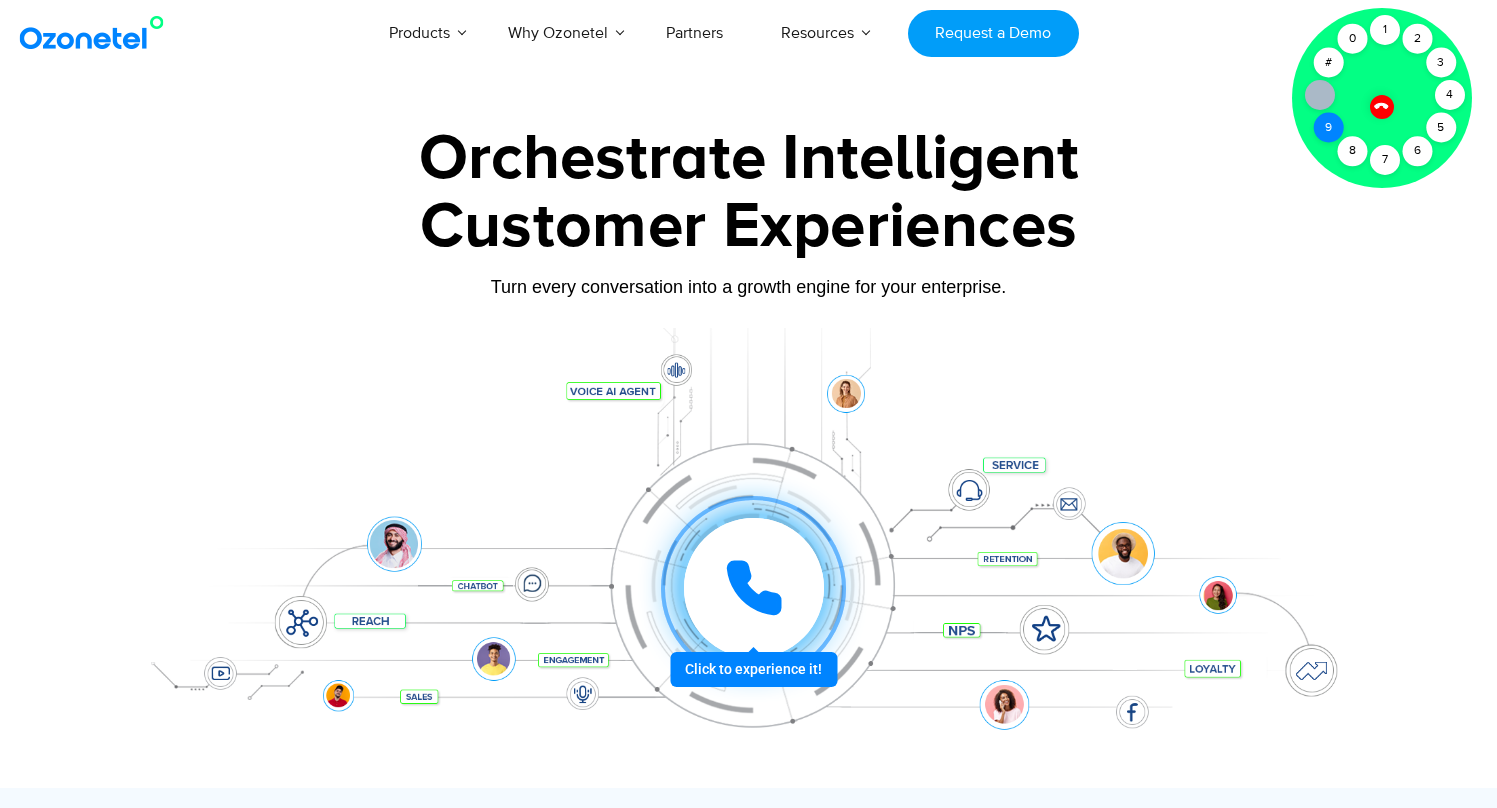 click on "9" at bounding box center [1328, 128] 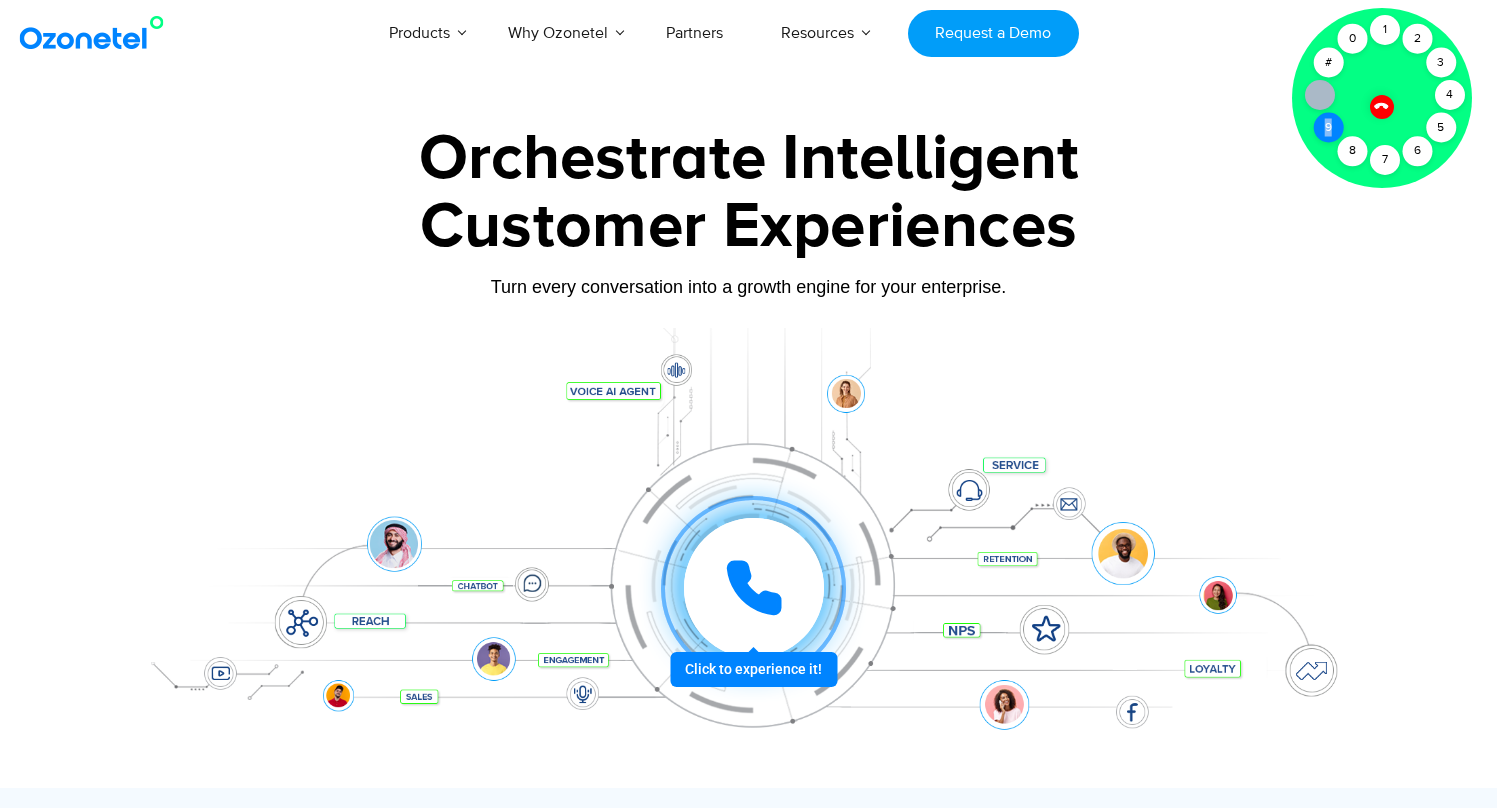 click on "9" at bounding box center [1328, 128] 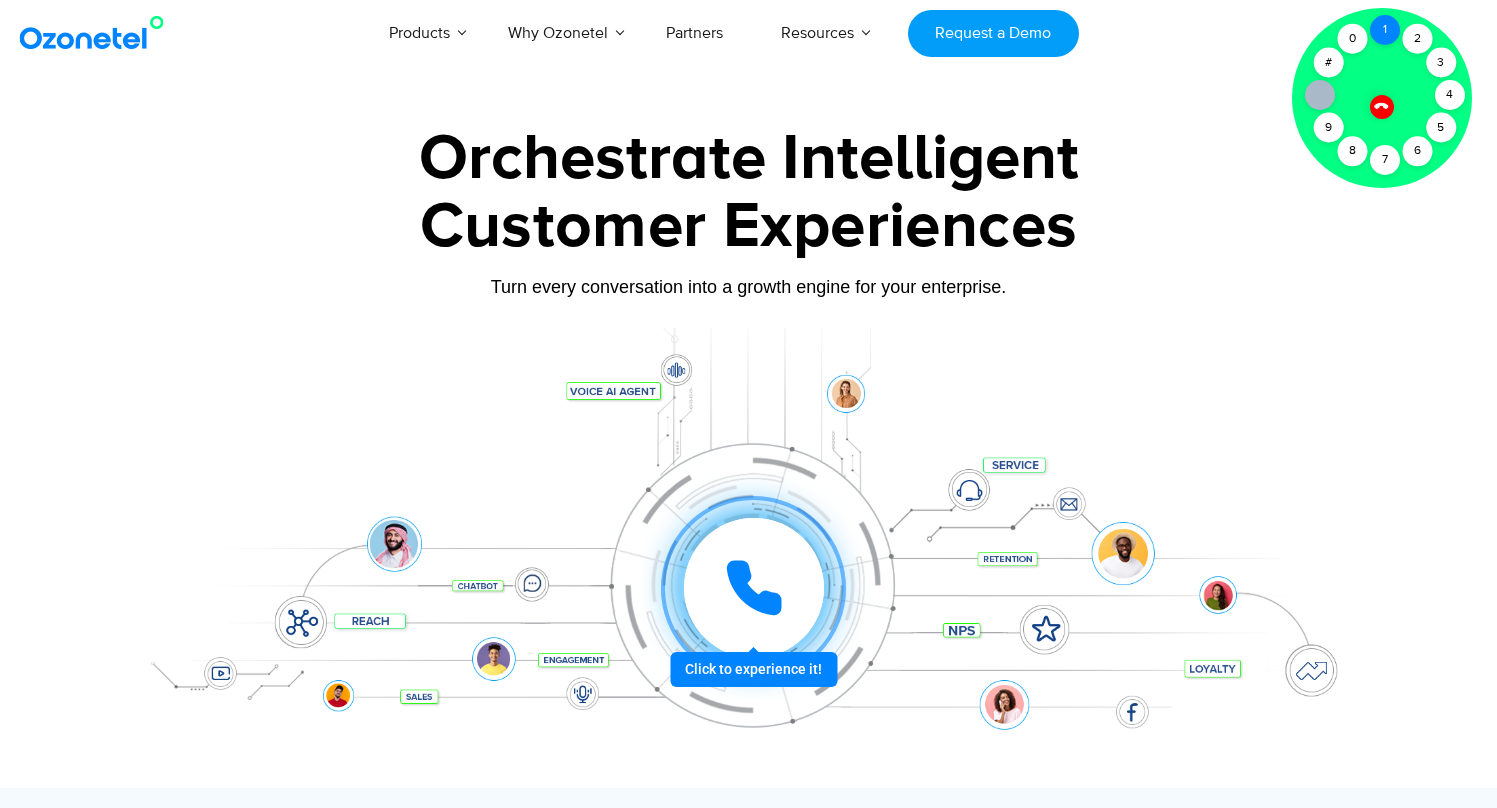 click on "1" at bounding box center (1385, 30) 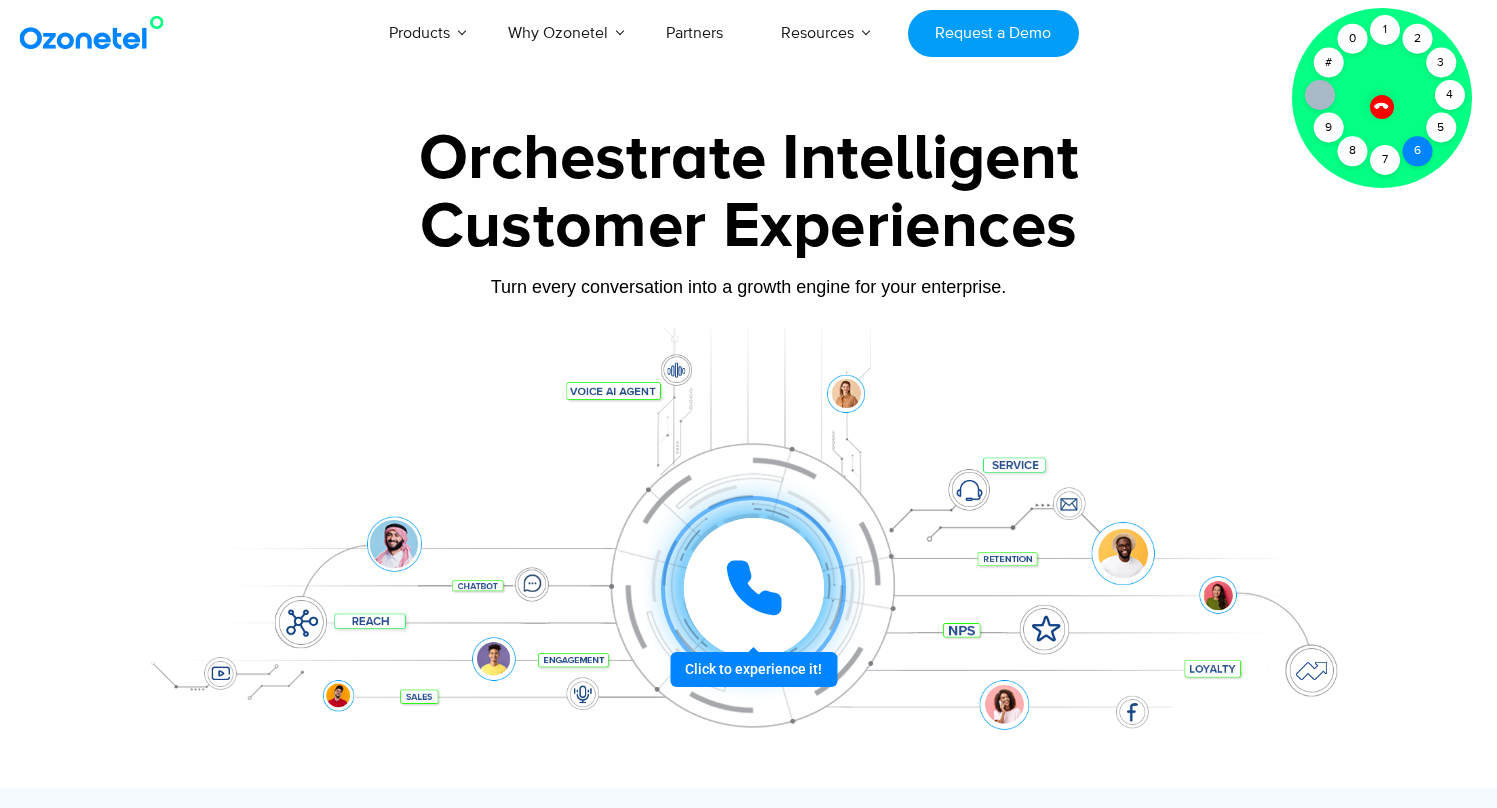 click on "6" at bounding box center [1417, 151] 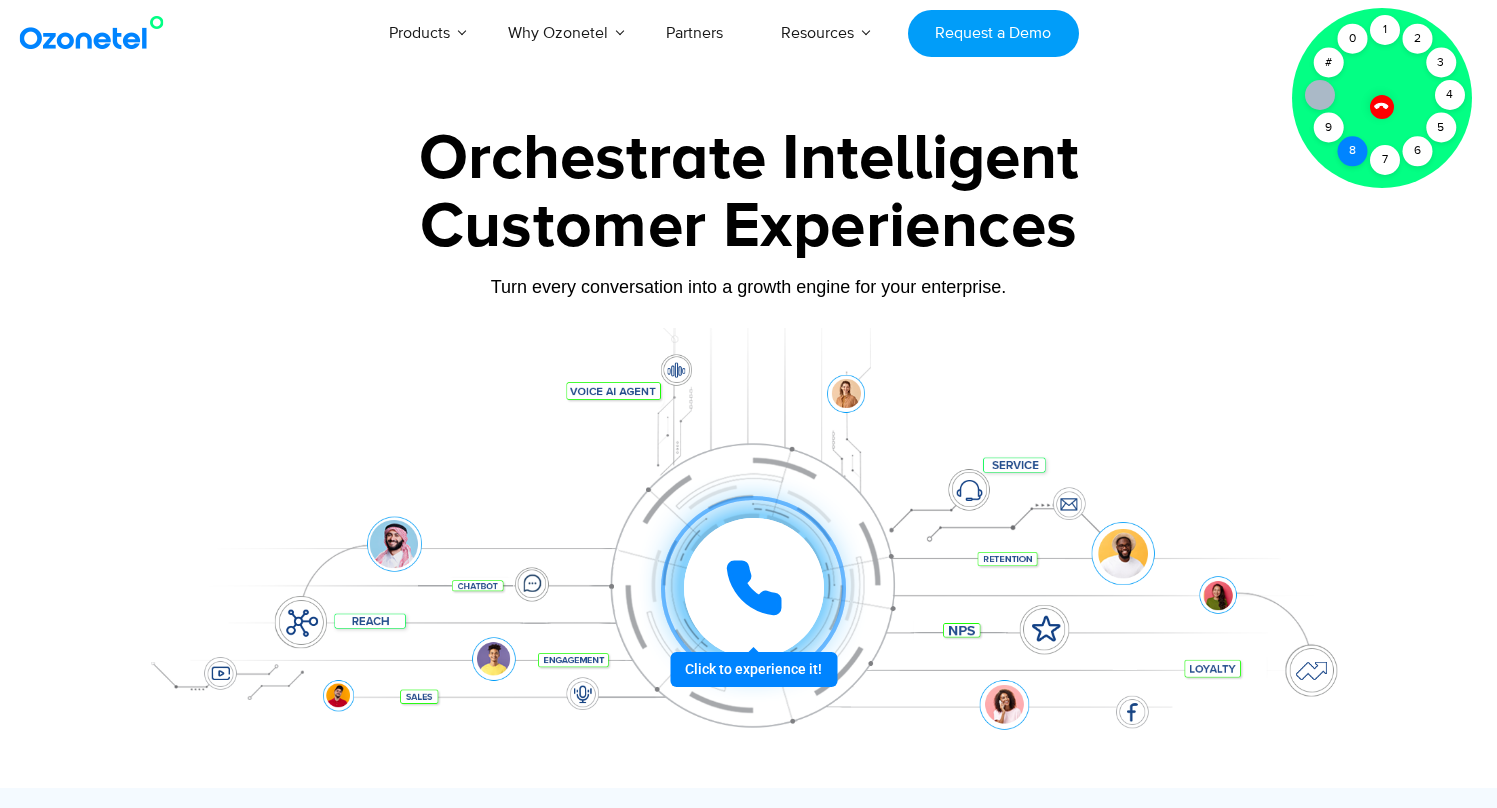 click on "8" at bounding box center (1352, 151) 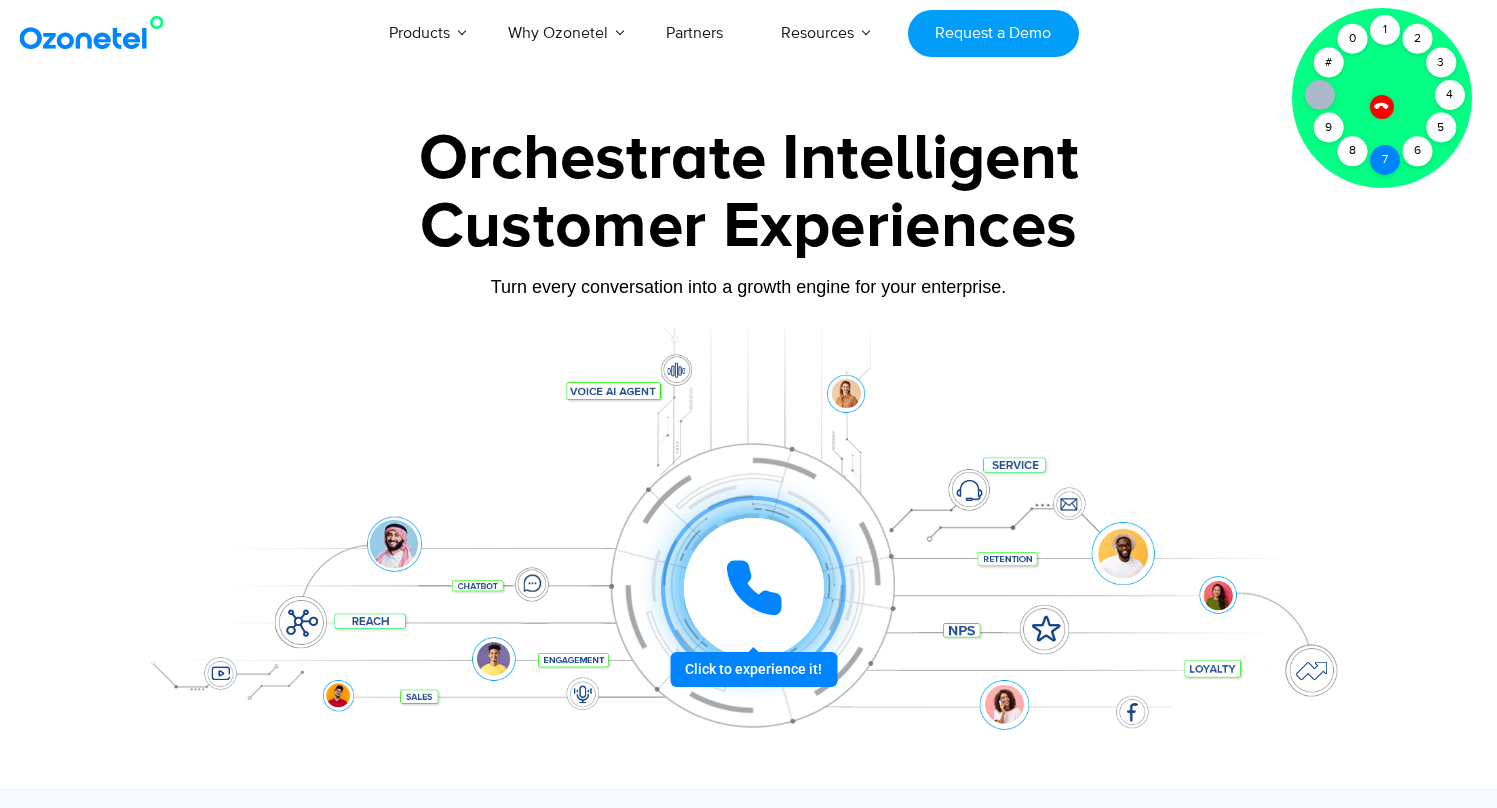 click on "7" at bounding box center [1385, 160] 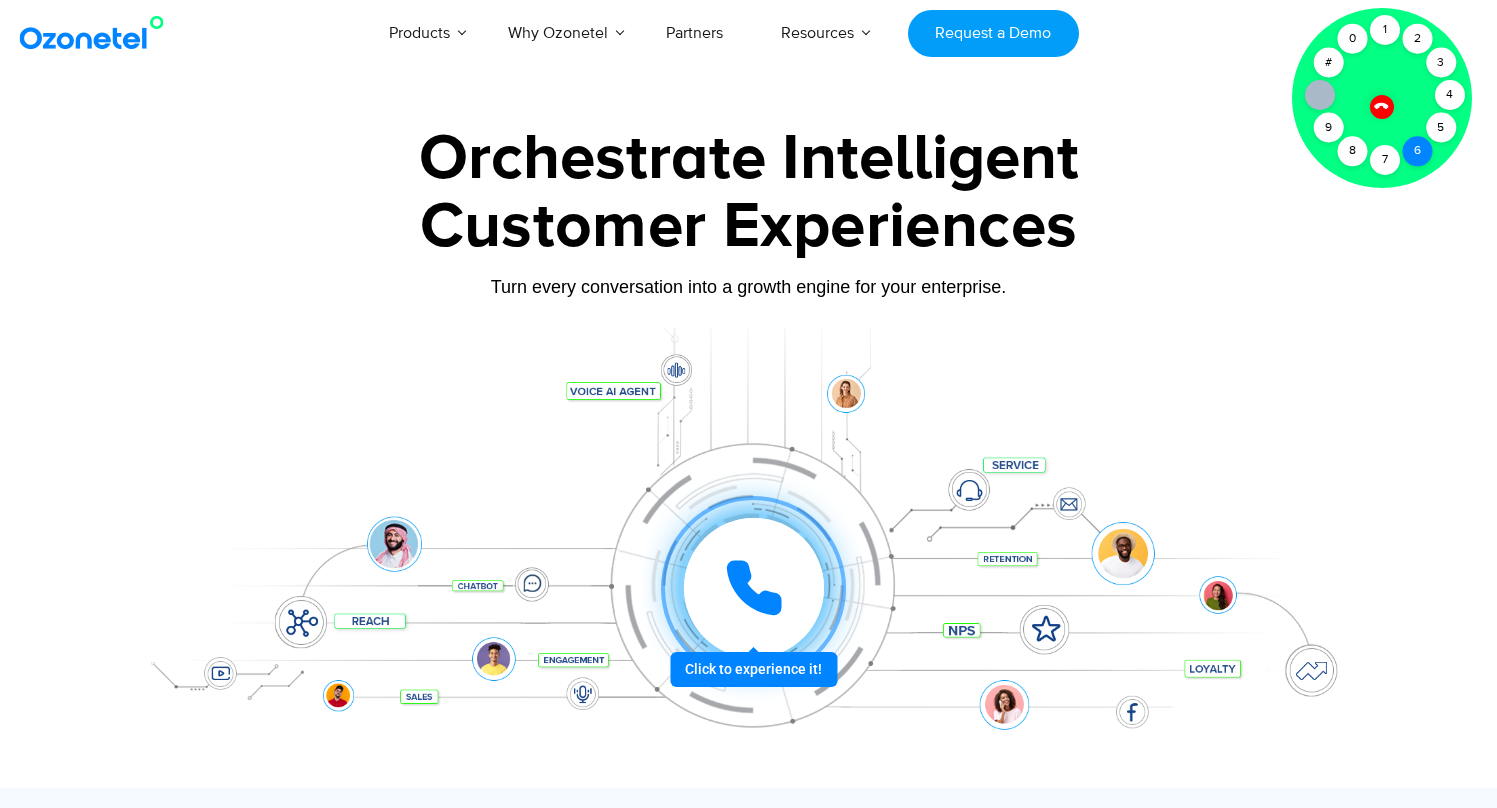 click on "6" at bounding box center (1417, 151) 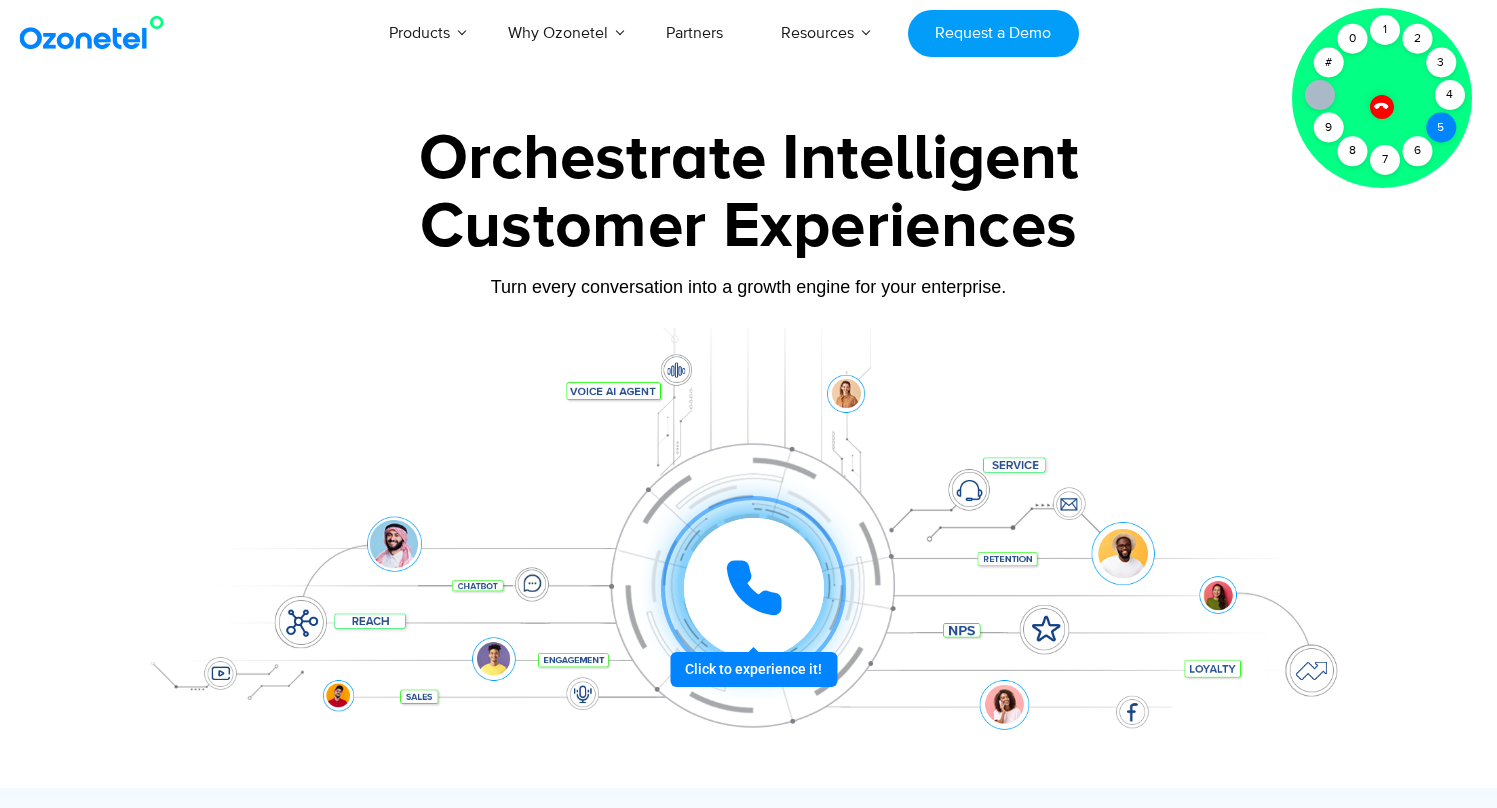click on "5" at bounding box center [1441, 128] 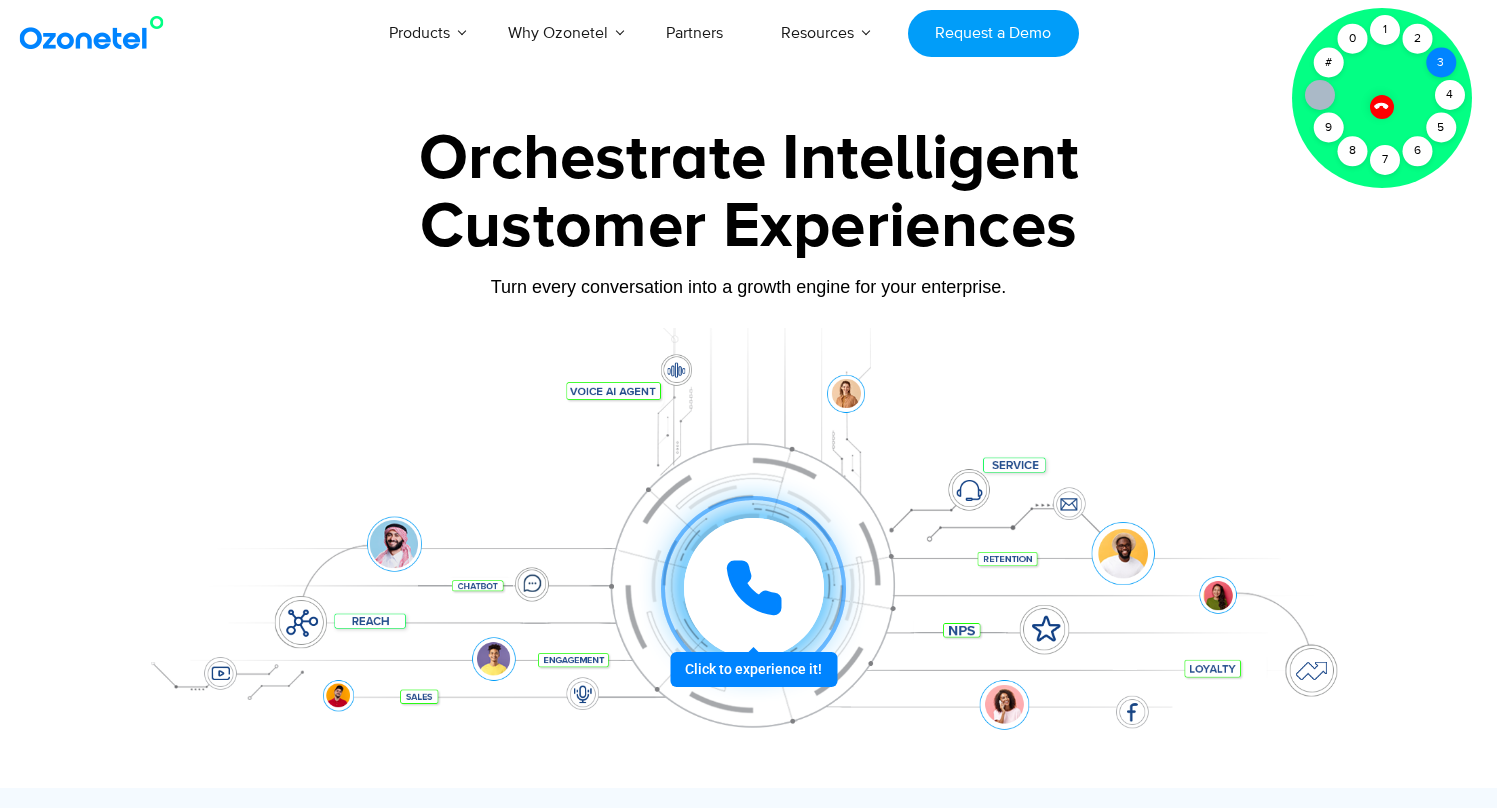 click on "3" at bounding box center (1441, 63) 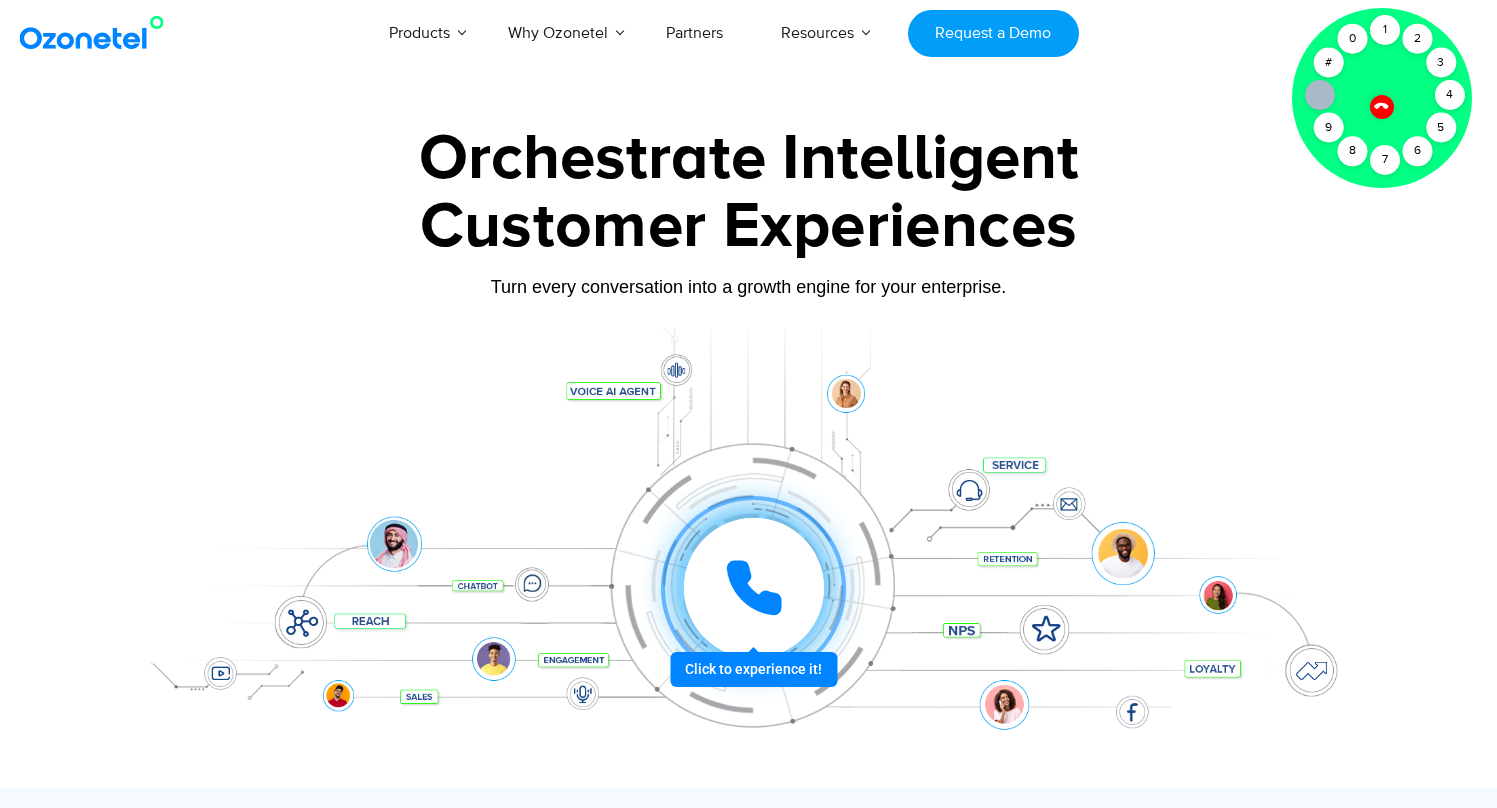click at bounding box center [1381, 106] 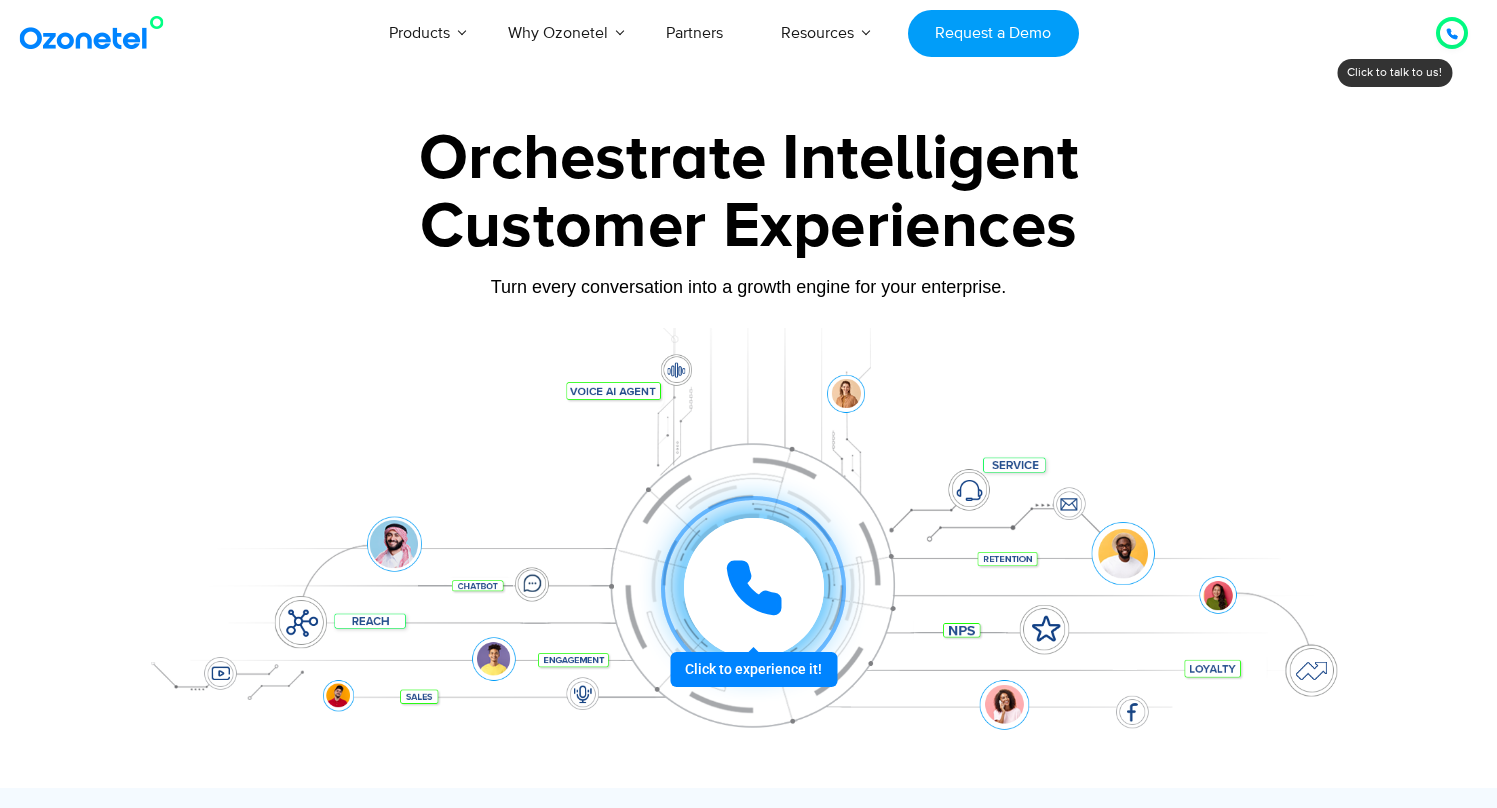 click at bounding box center [748, 447] 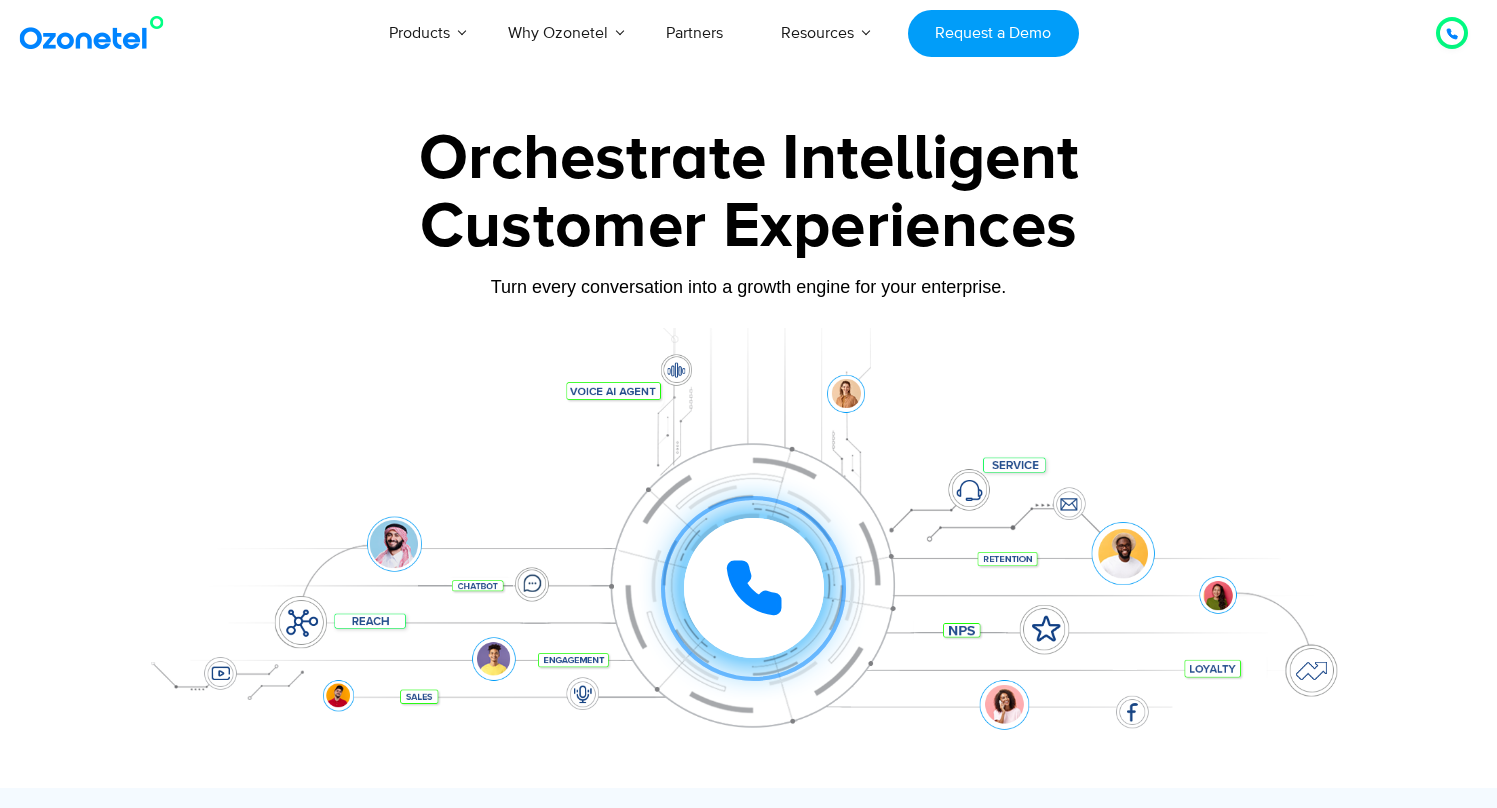click 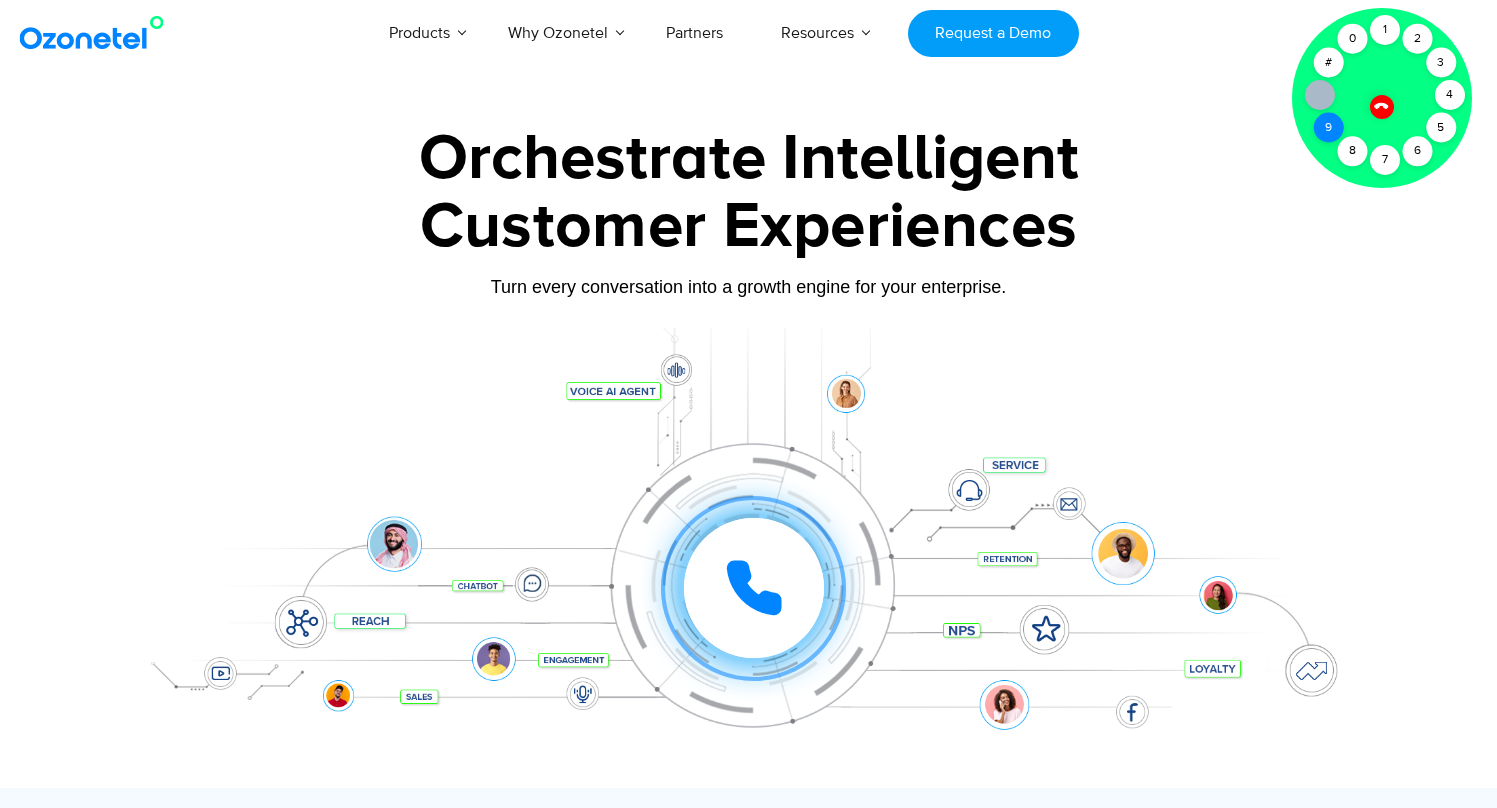 click on "9" at bounding box center [1328, 128] 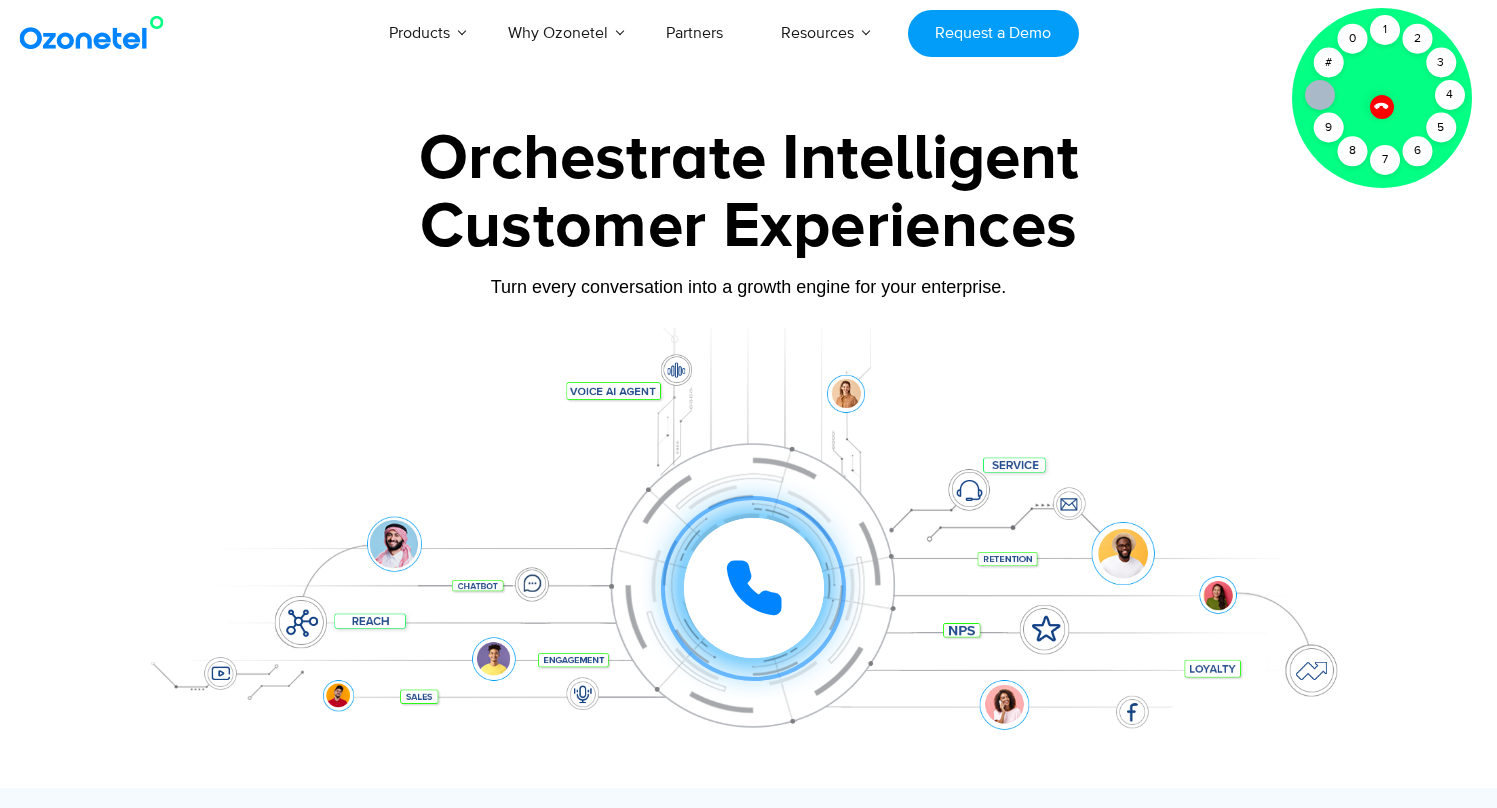 click 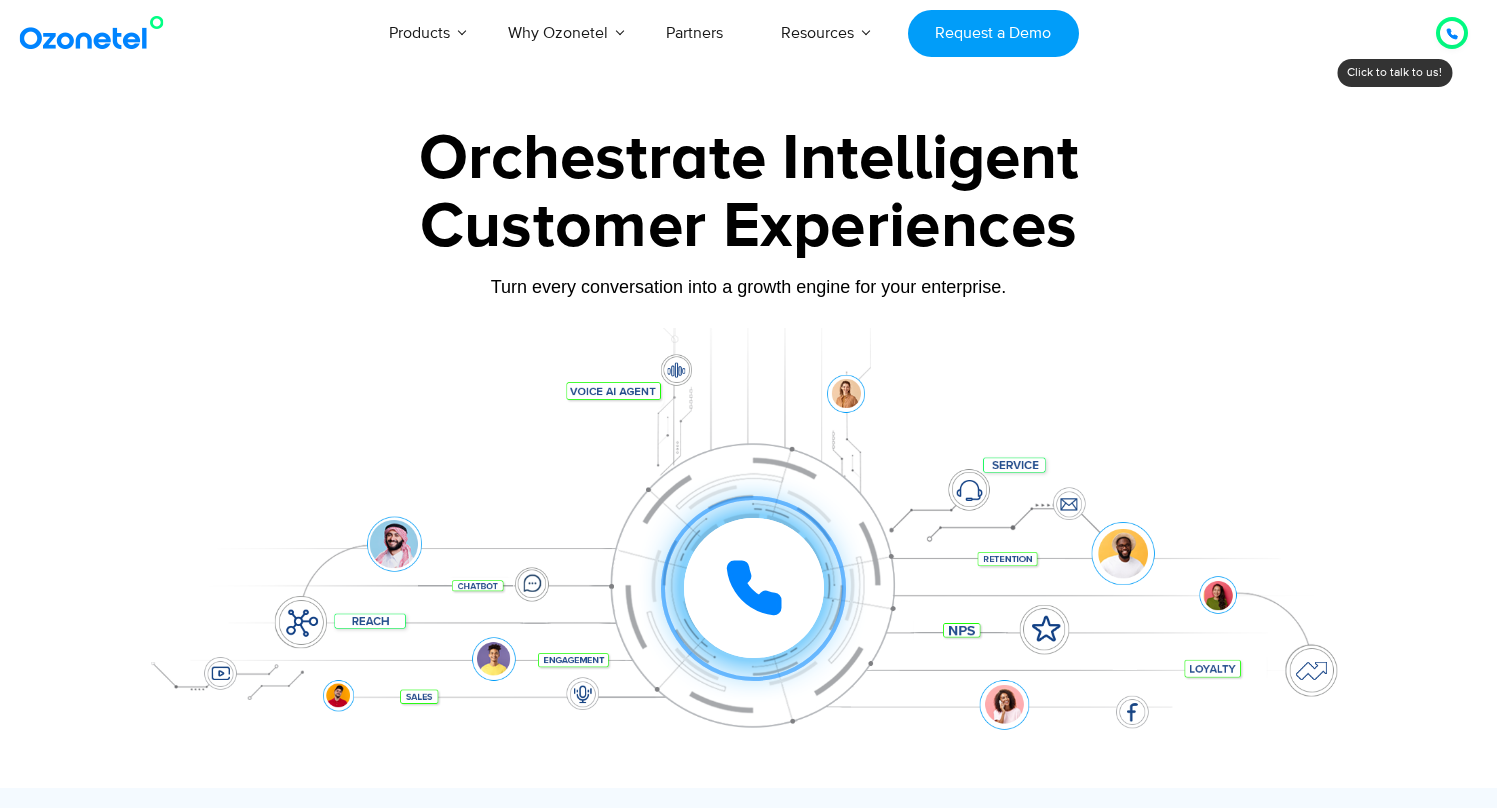 click at bounding box center [1452, 33] 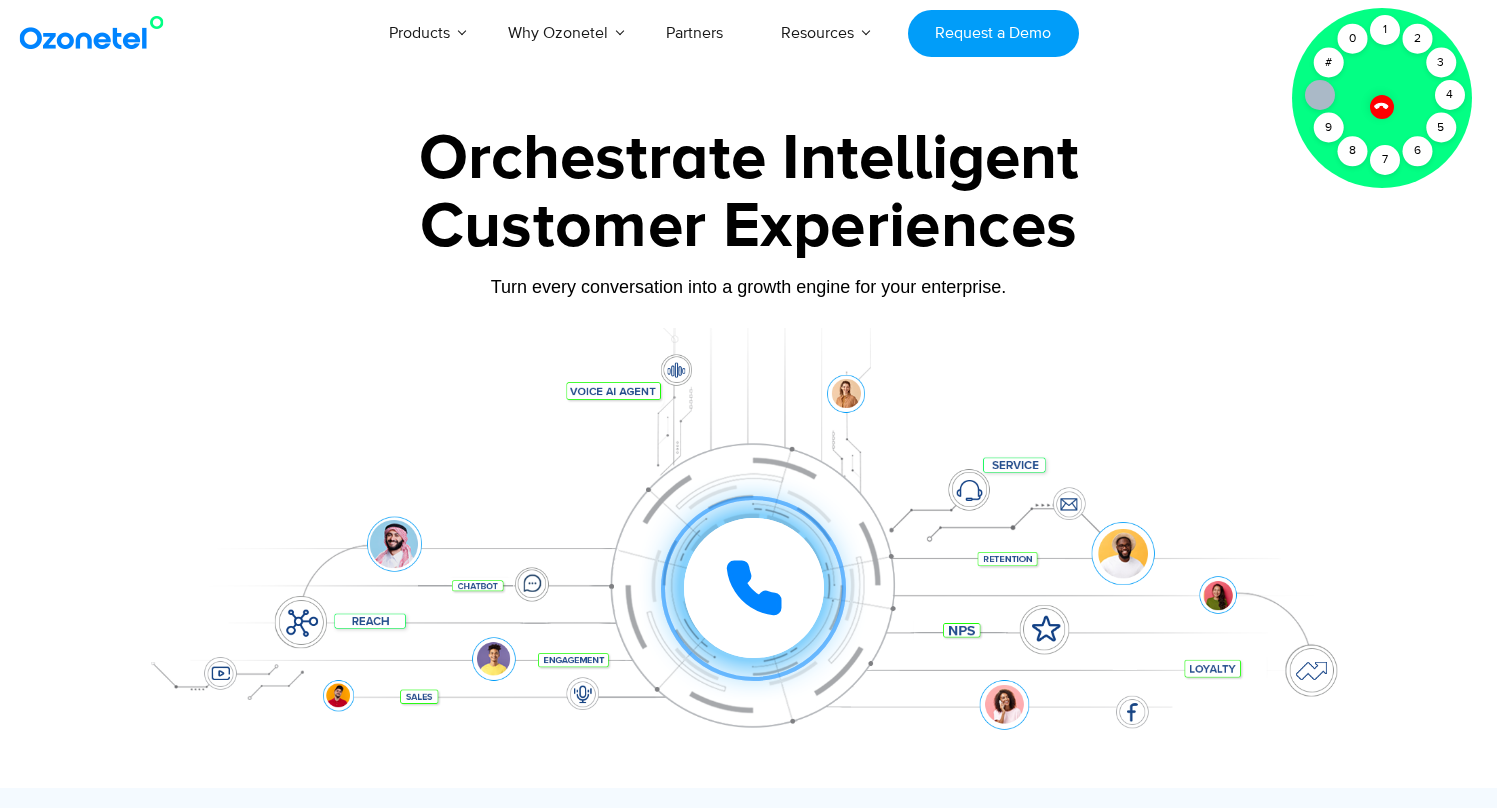 click 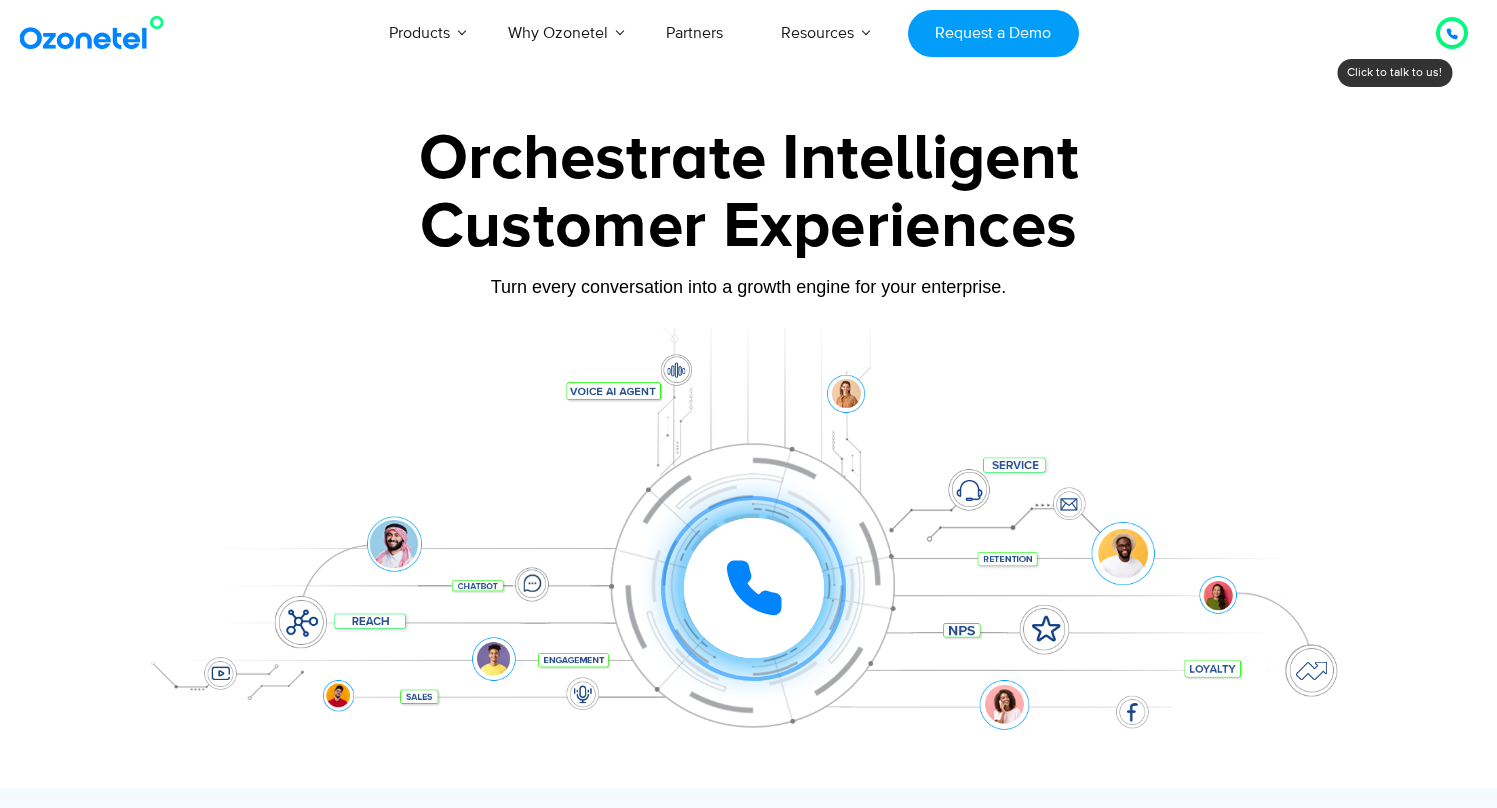 click on "USA : +1-408-440-54451-408-440-5445
INDIA : 1800-123-150150
Click to talk to us!
Call ended
1 2 3 4 5 6 7 8 9 # 0
Products
AI & CX
Voice AI Agents
Agent Assist
Voice of Customer" at bounding box center [748, 5878] 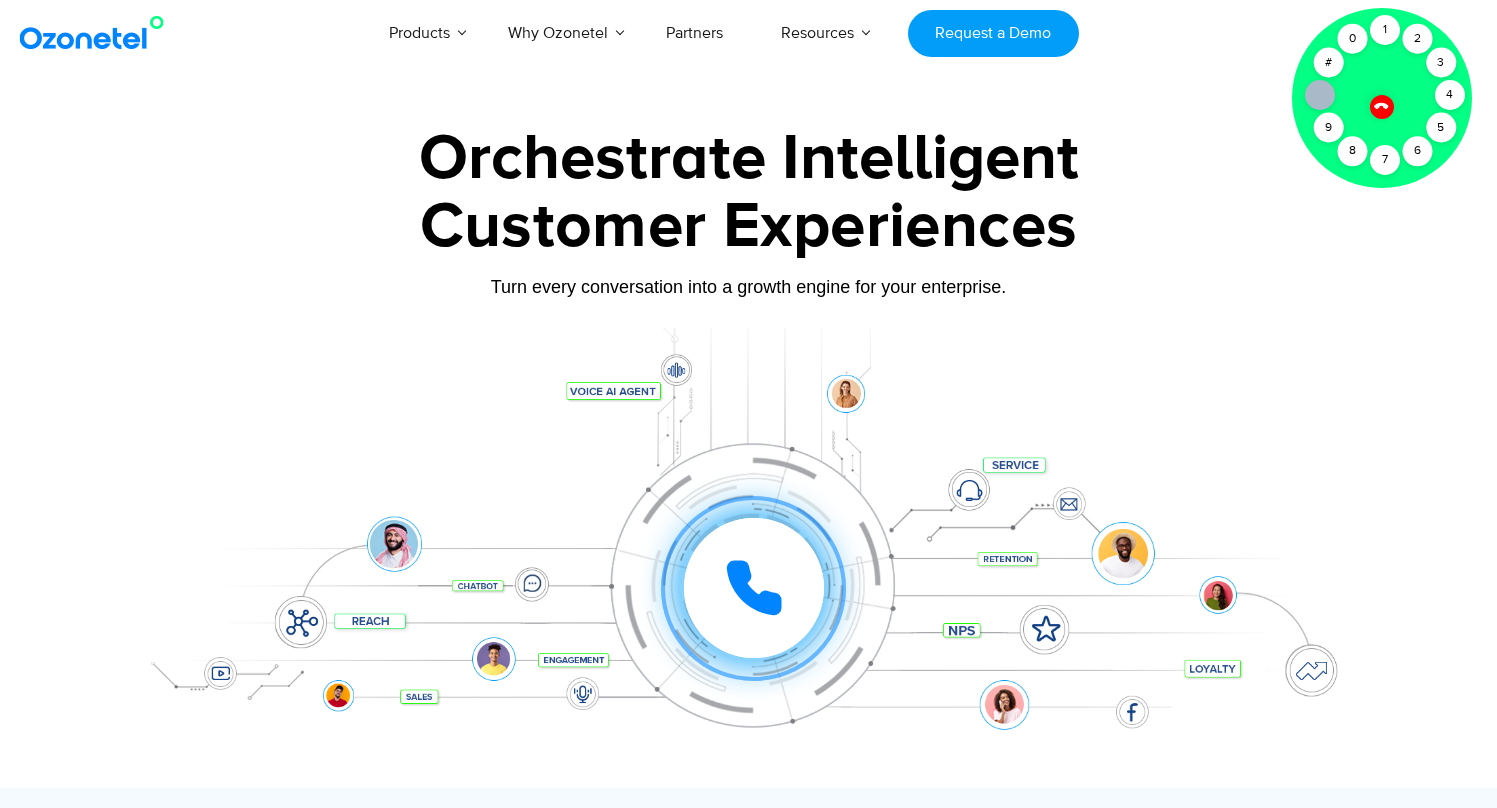 click on "Customer      Experiences" at bounding box center [749, 227] 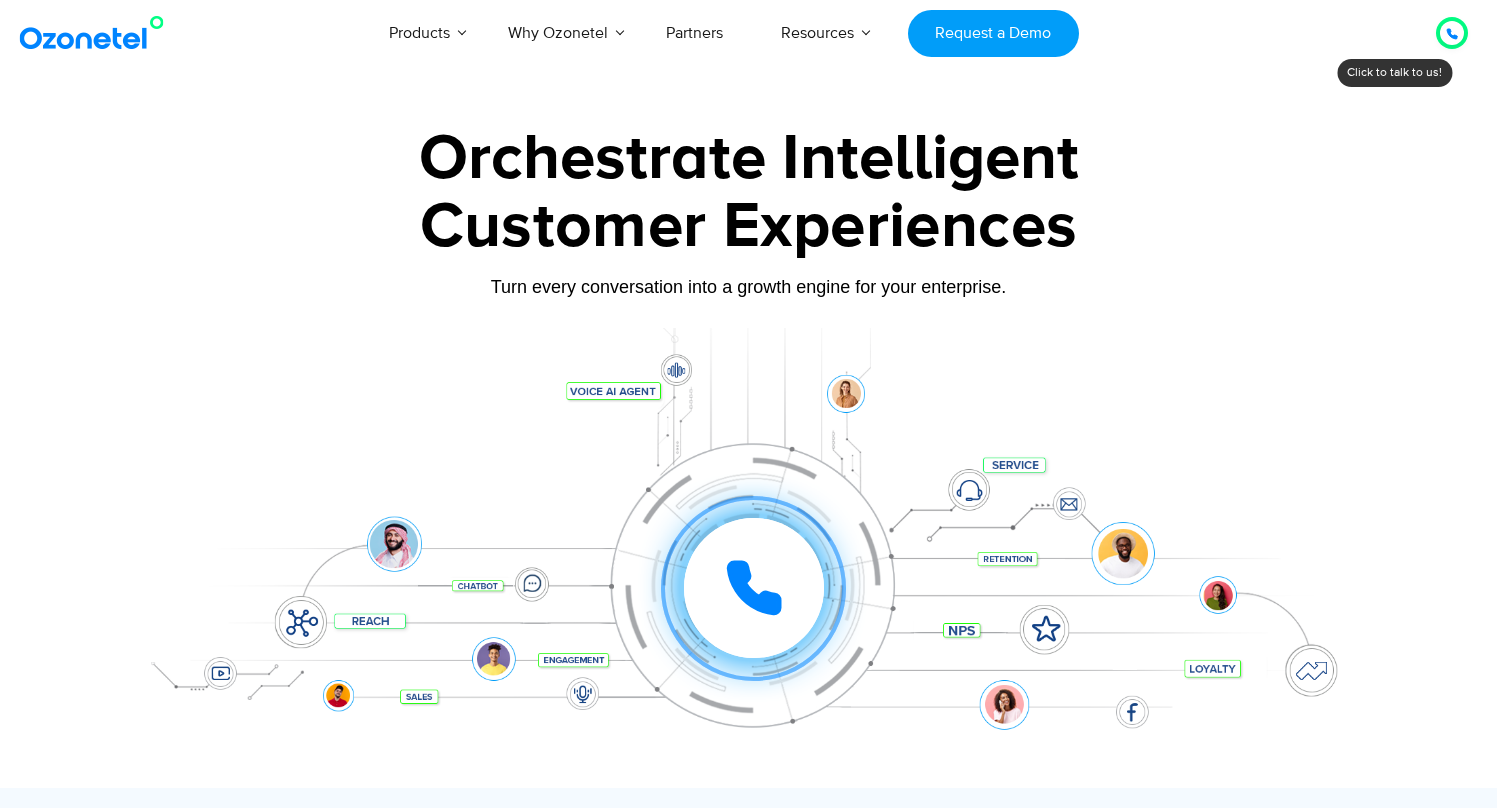 click at bounding box center (1452, 33) 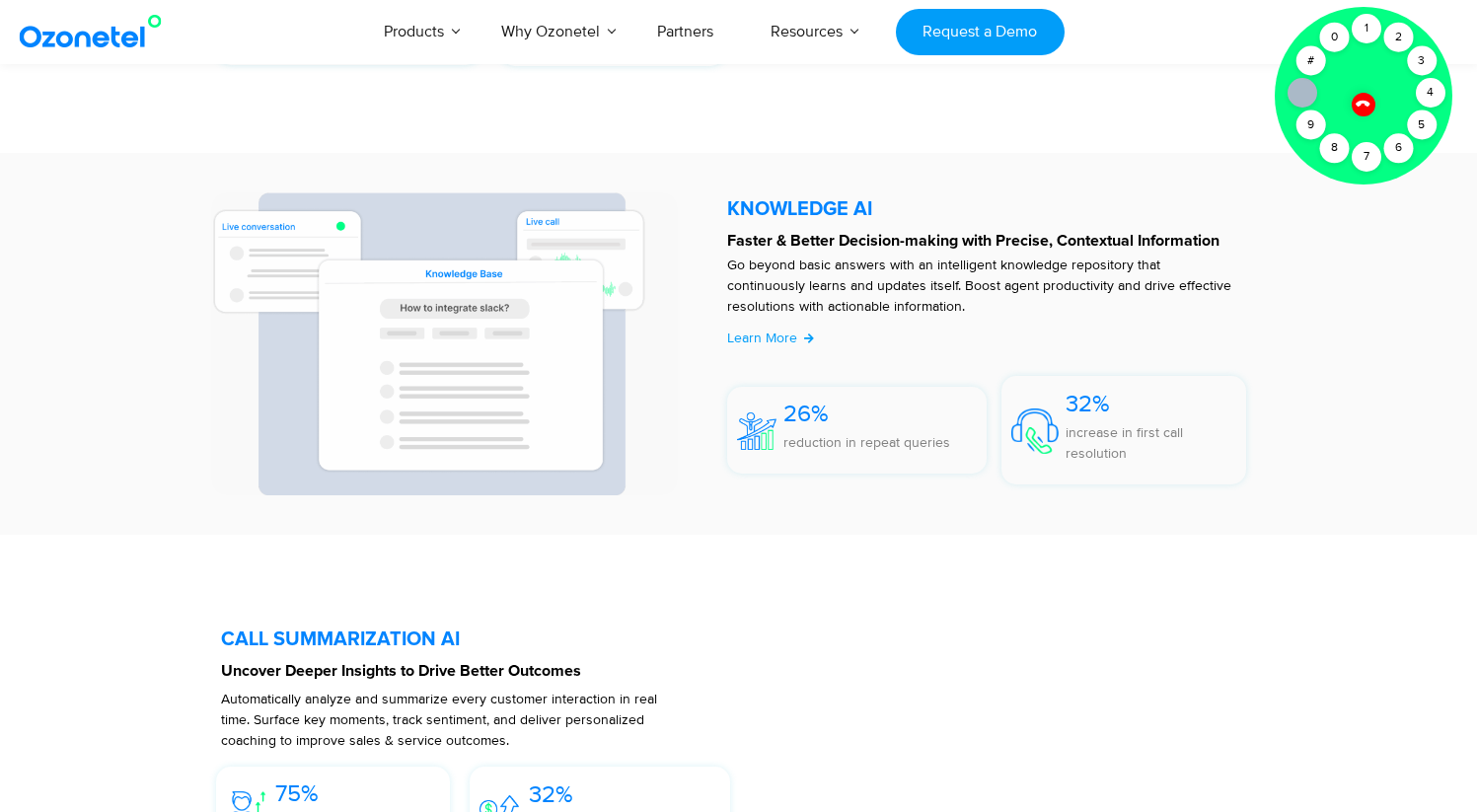 scroll, scrollTop: 4101, scrollLeft: 0, axis: vertical 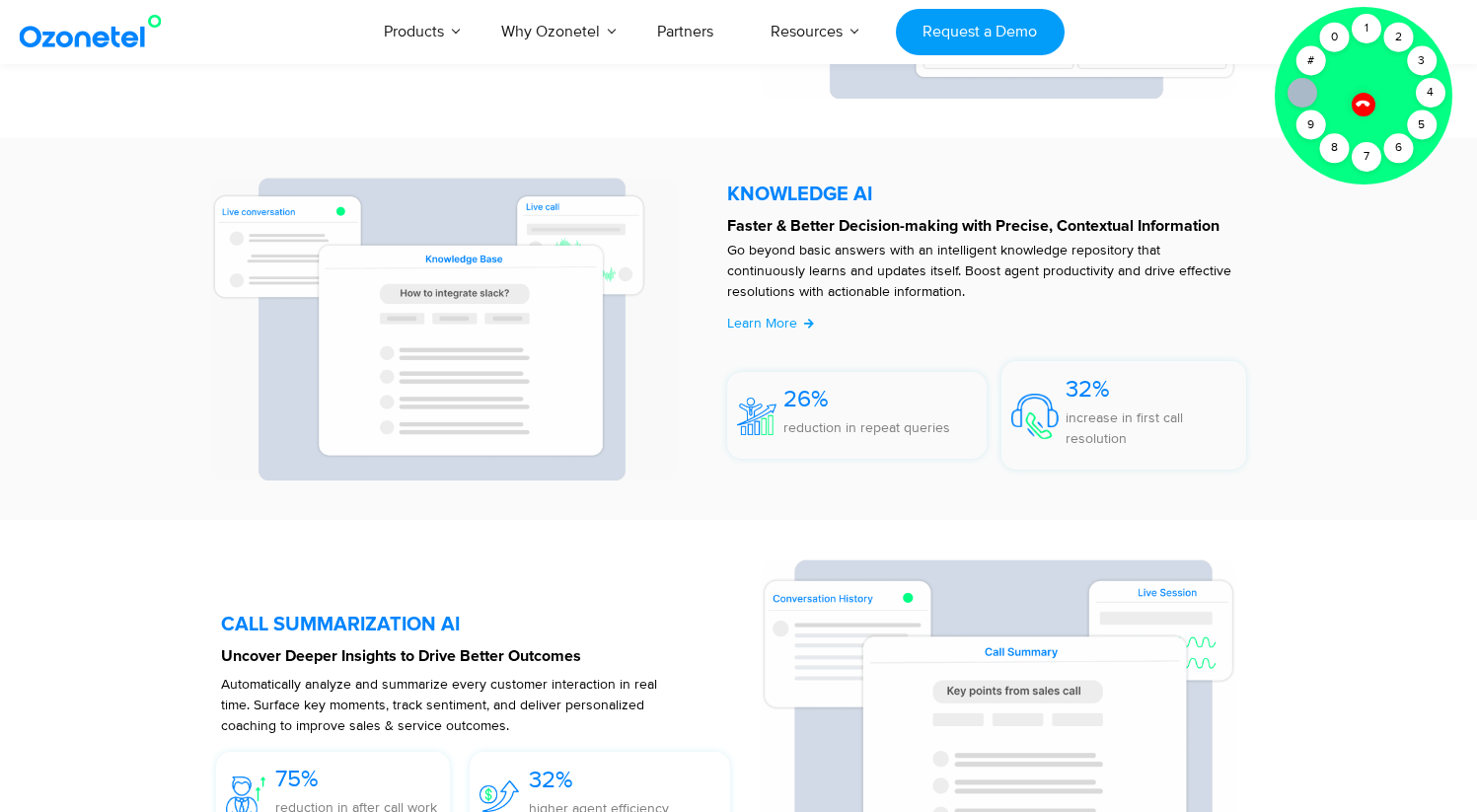 click 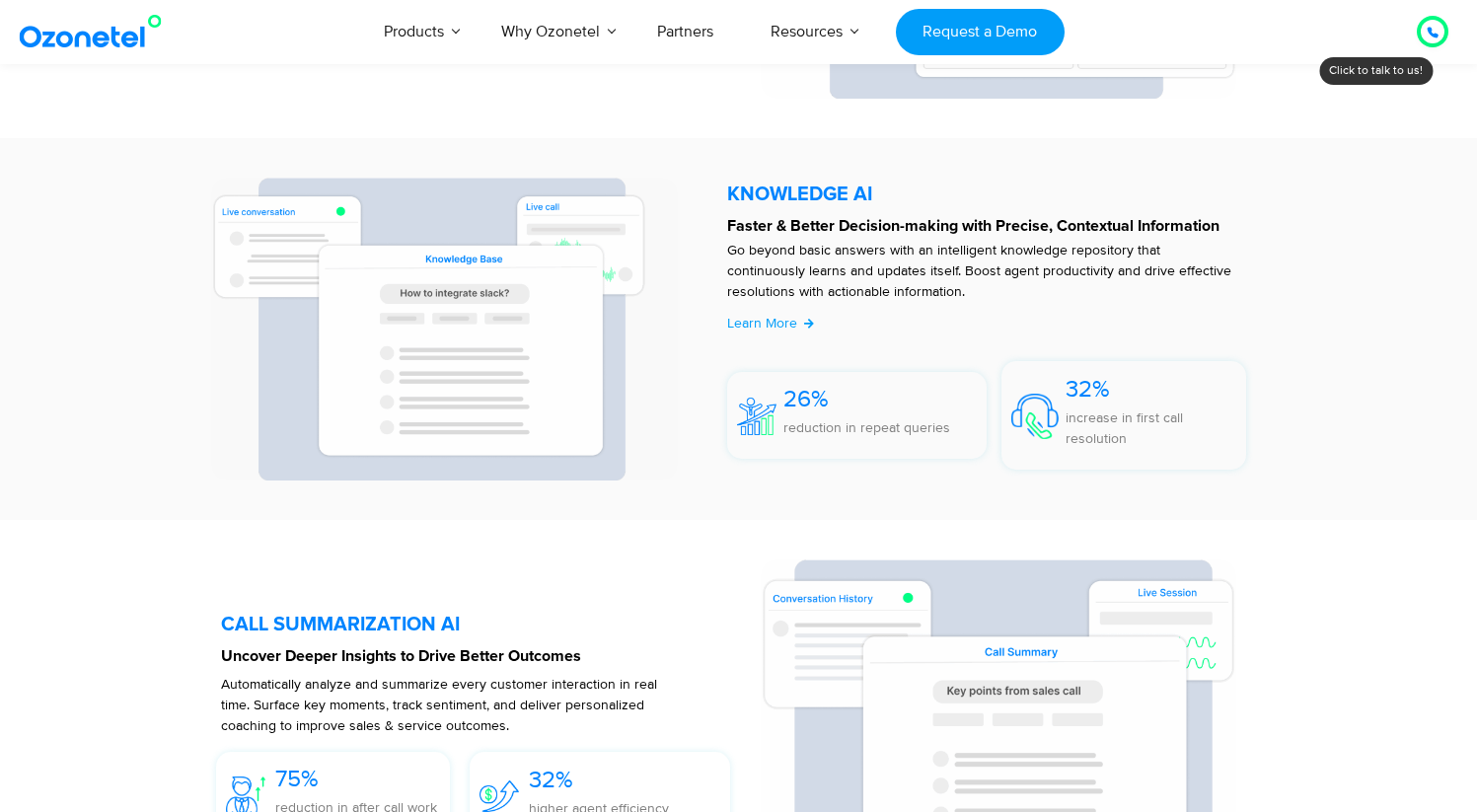 click at bounding box center (1433, 32) 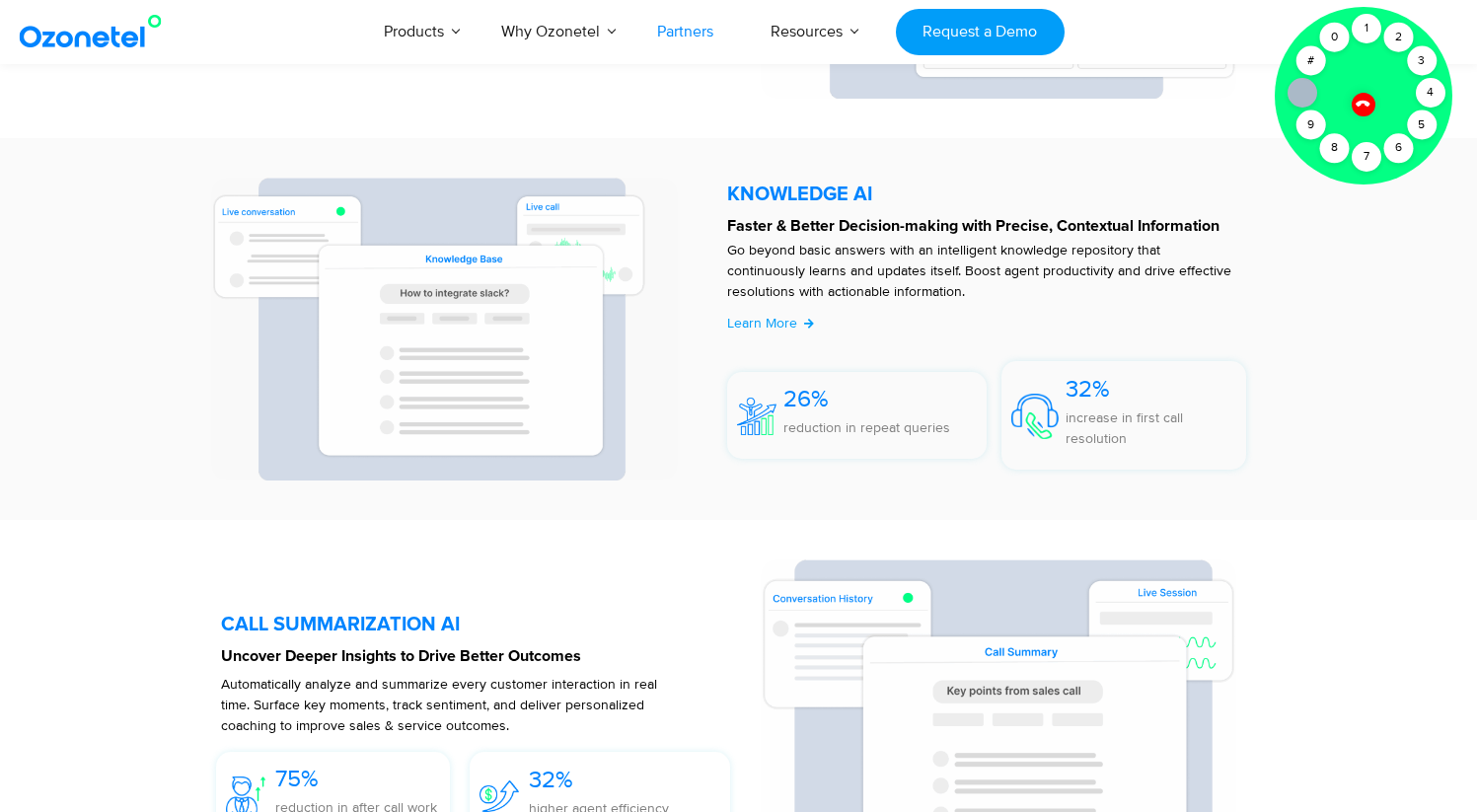 click on "Partners" at bounding box center [685, 32] 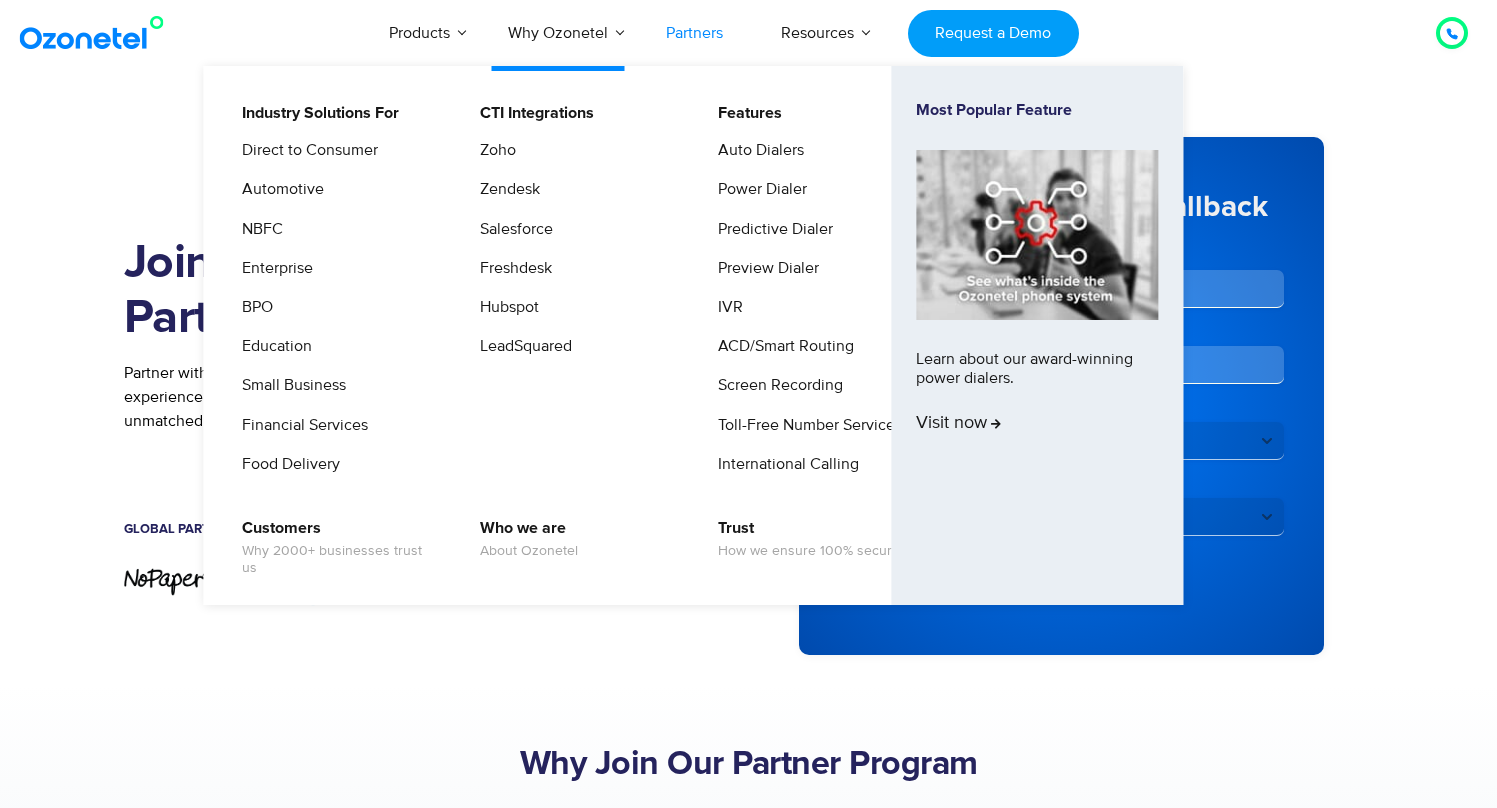 scroll, scrollTop: 0, scrollLeft: 0, axis: both 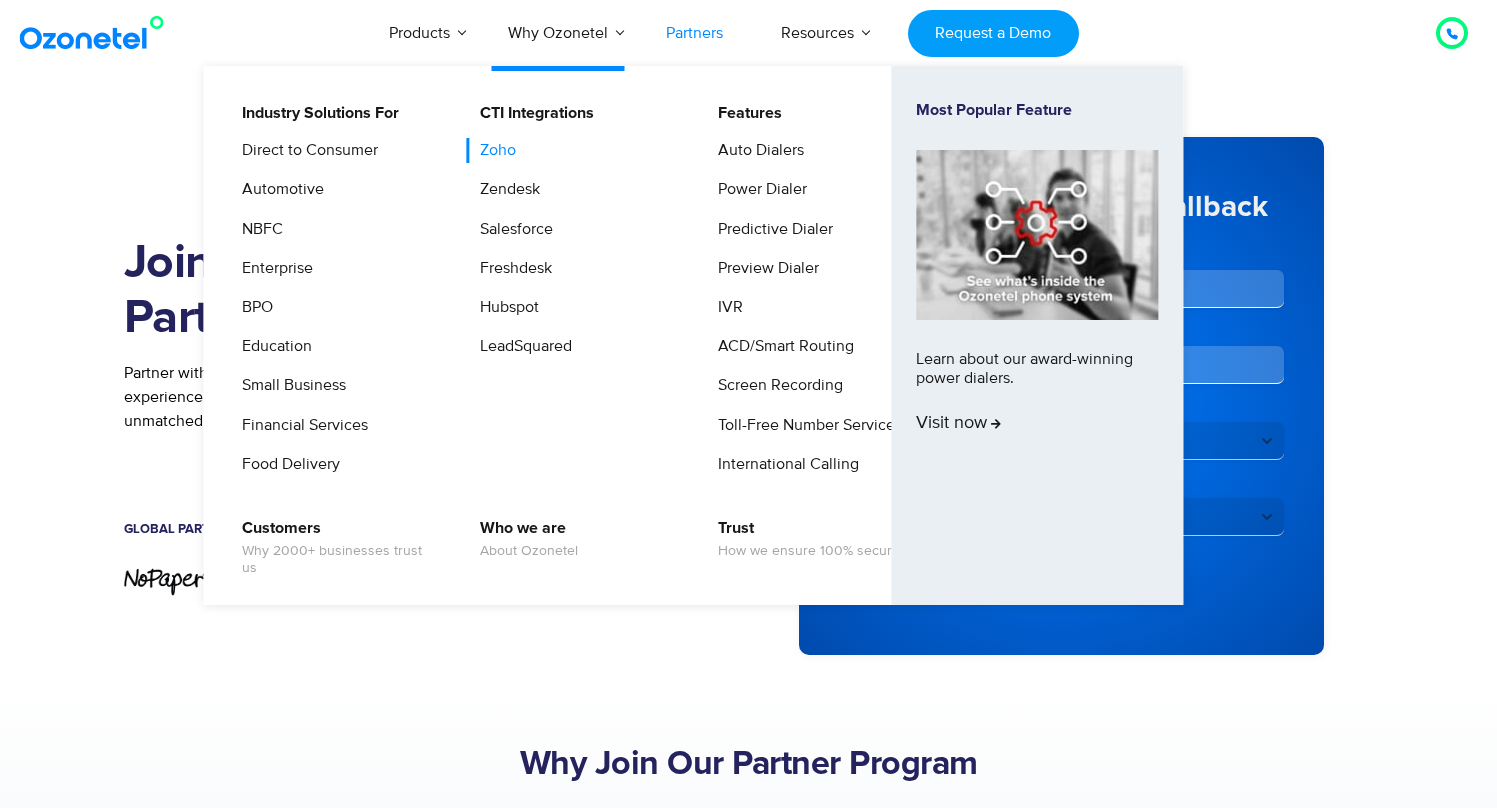 click on "Zoho" at bounding box center [493, 150] 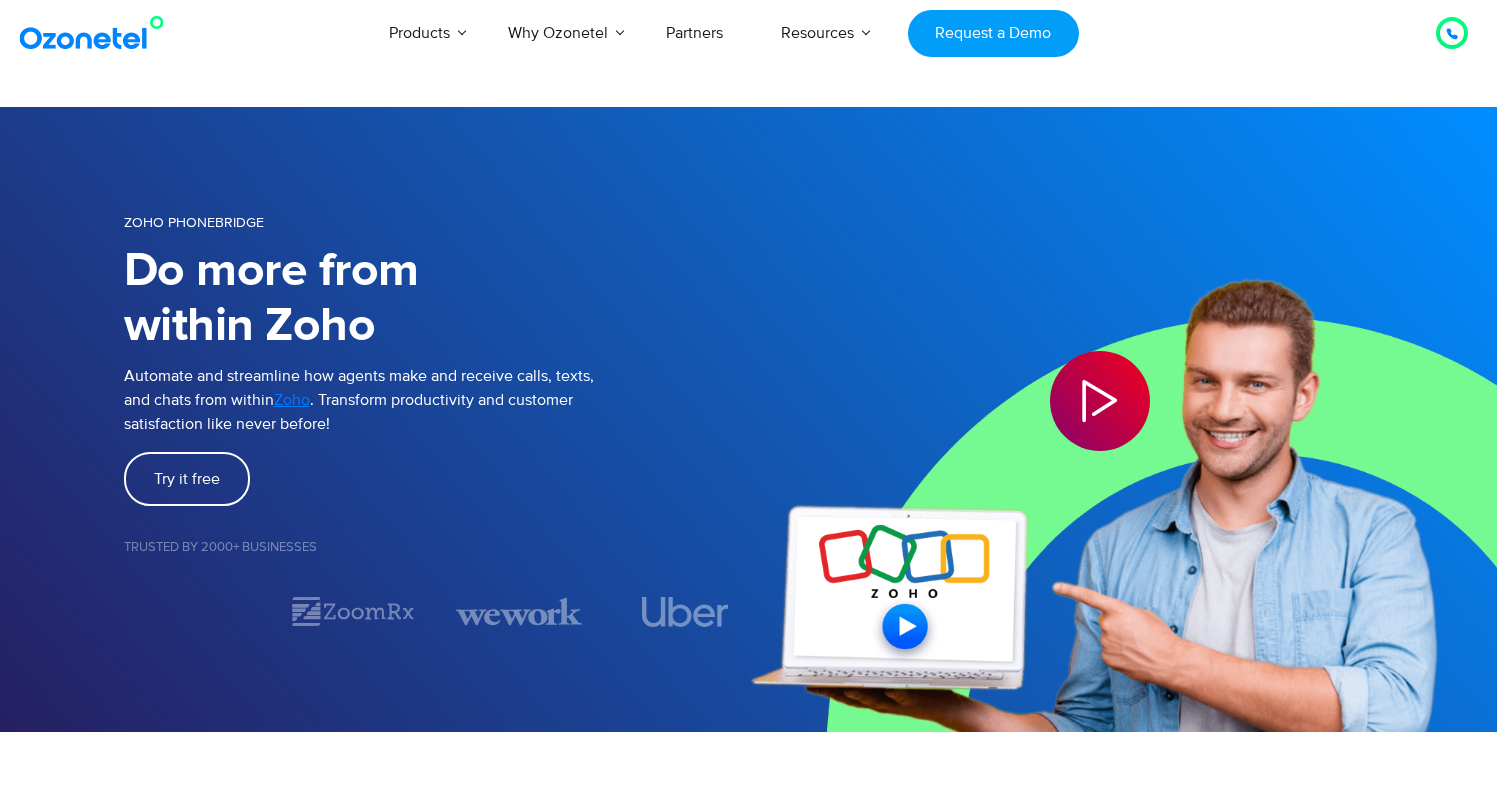scroll, scrollTop: 0, scrollLeft: 0, axis: both 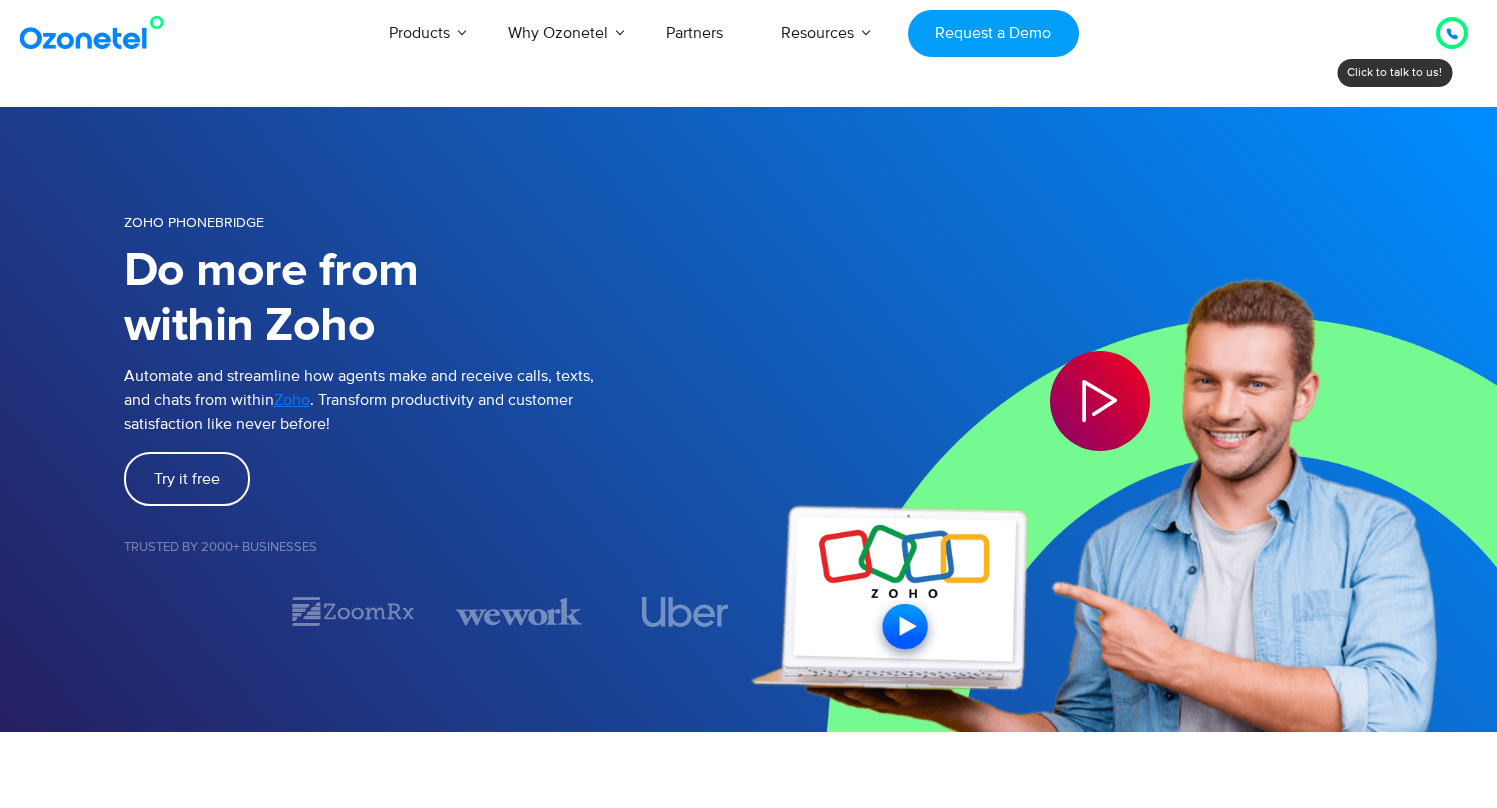 click 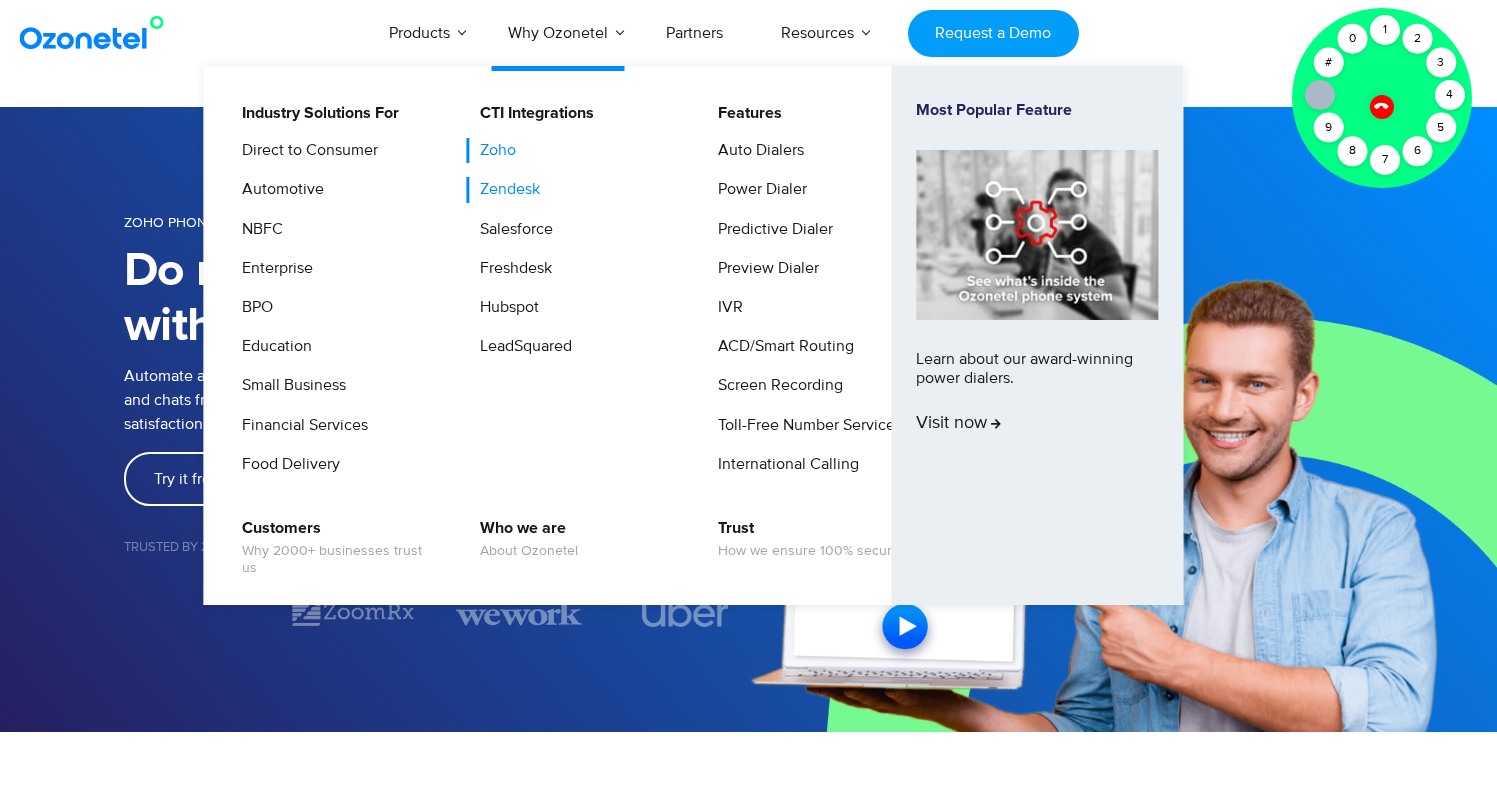 click on "Zendesk" at bounding box center [505, 189] 